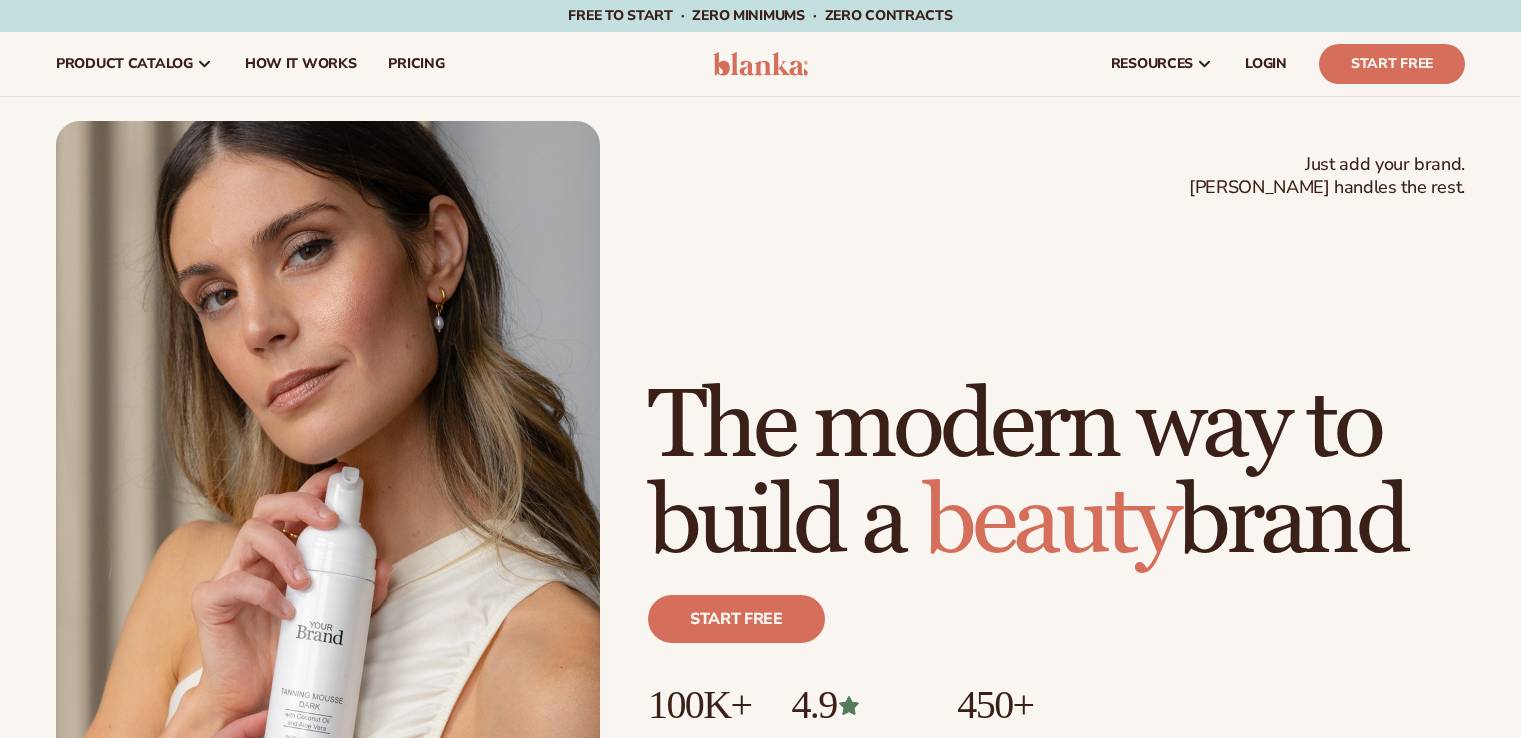 scroll, scrollTop: 0, scrollLeft: 0, axis: both 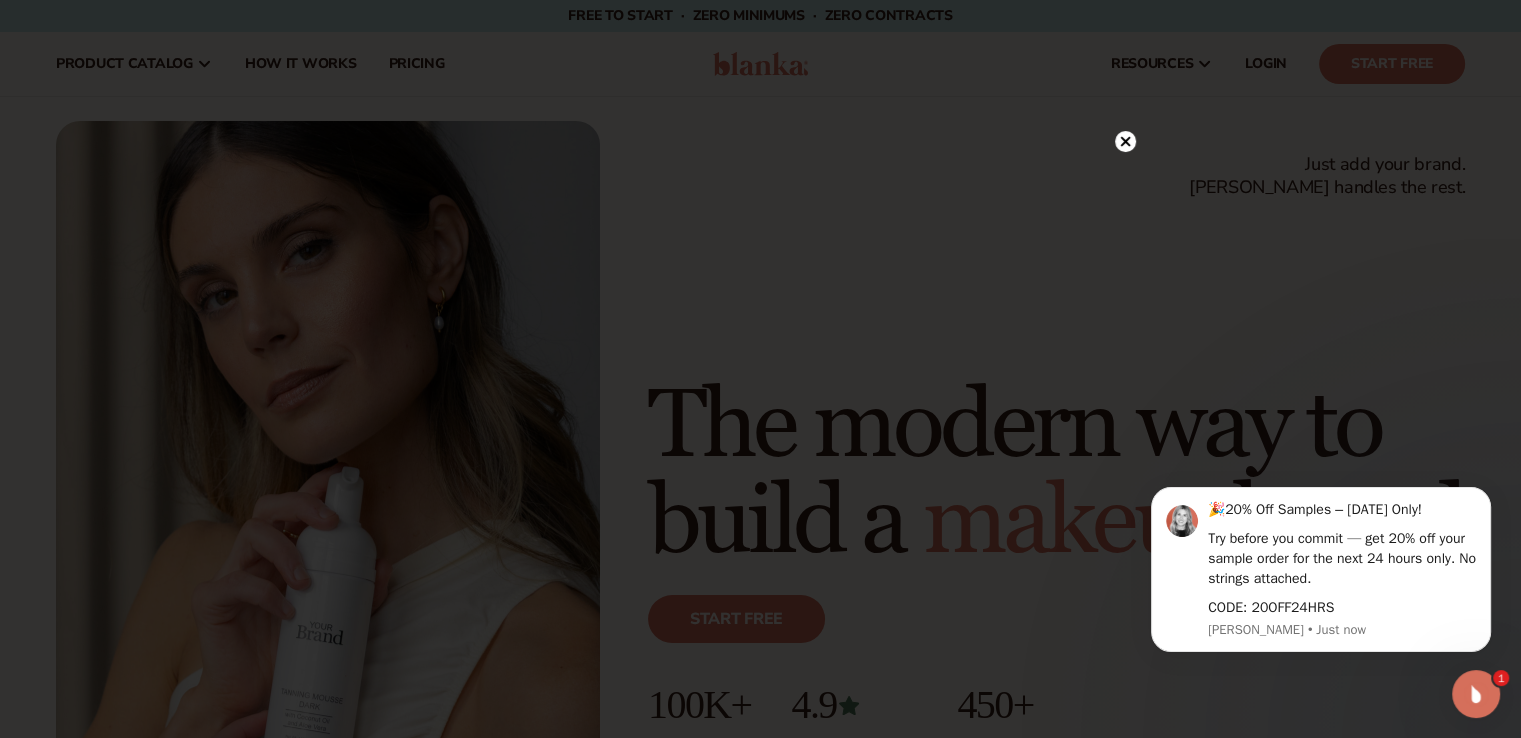 click 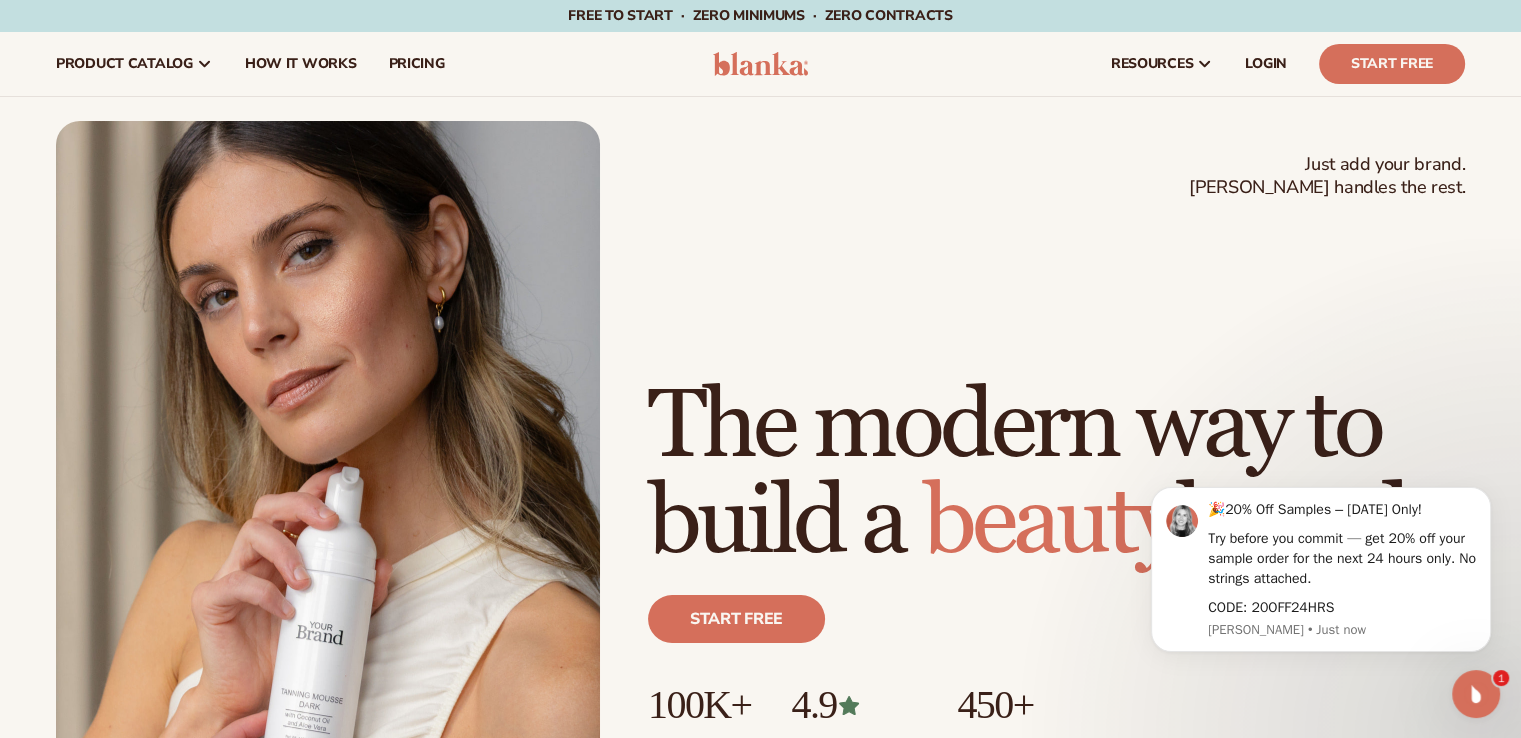 click on "The modern  way to build a  beauty  brand" at bounding box center (1056, 475) 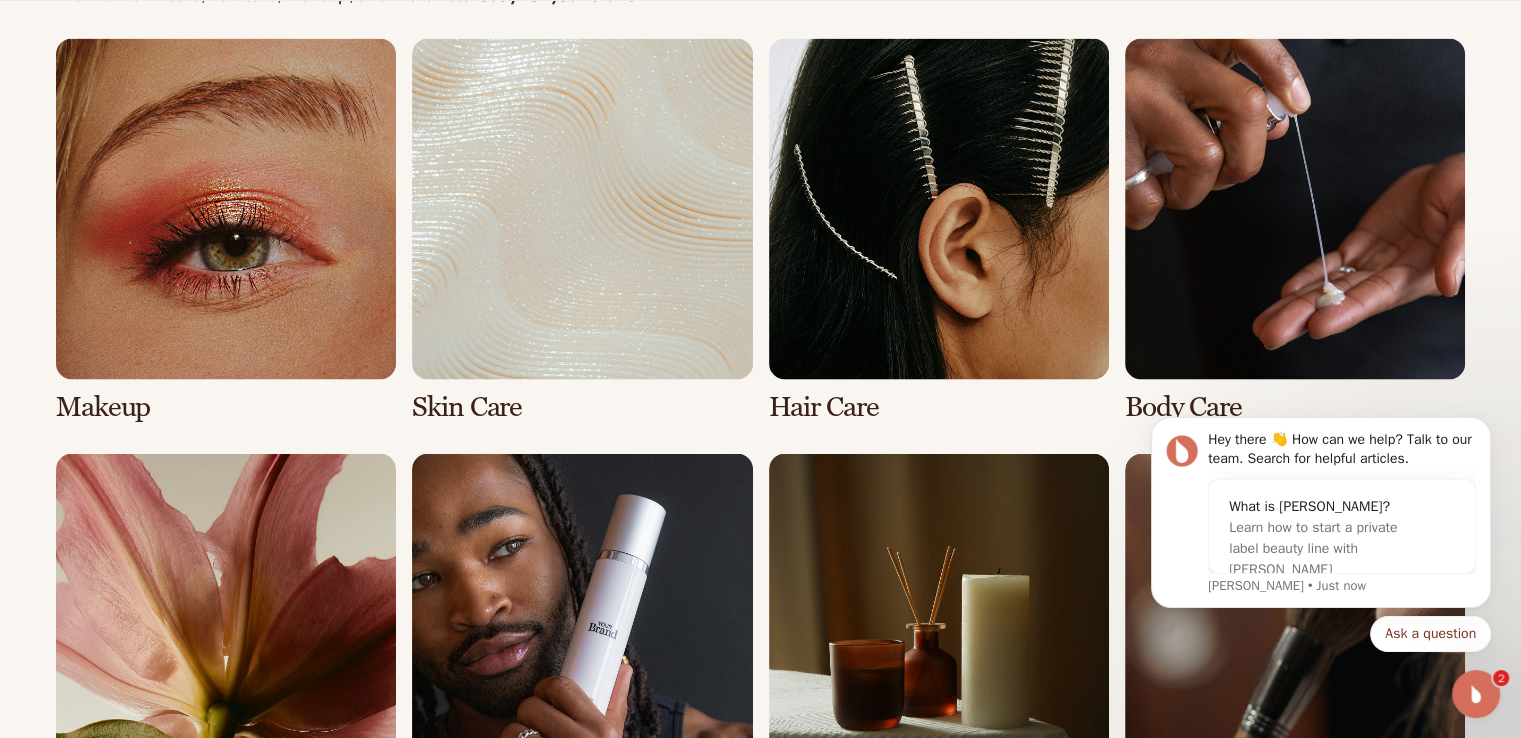 scroll, scrollTop: 3800, scrollLeft: 0, axis: vertical 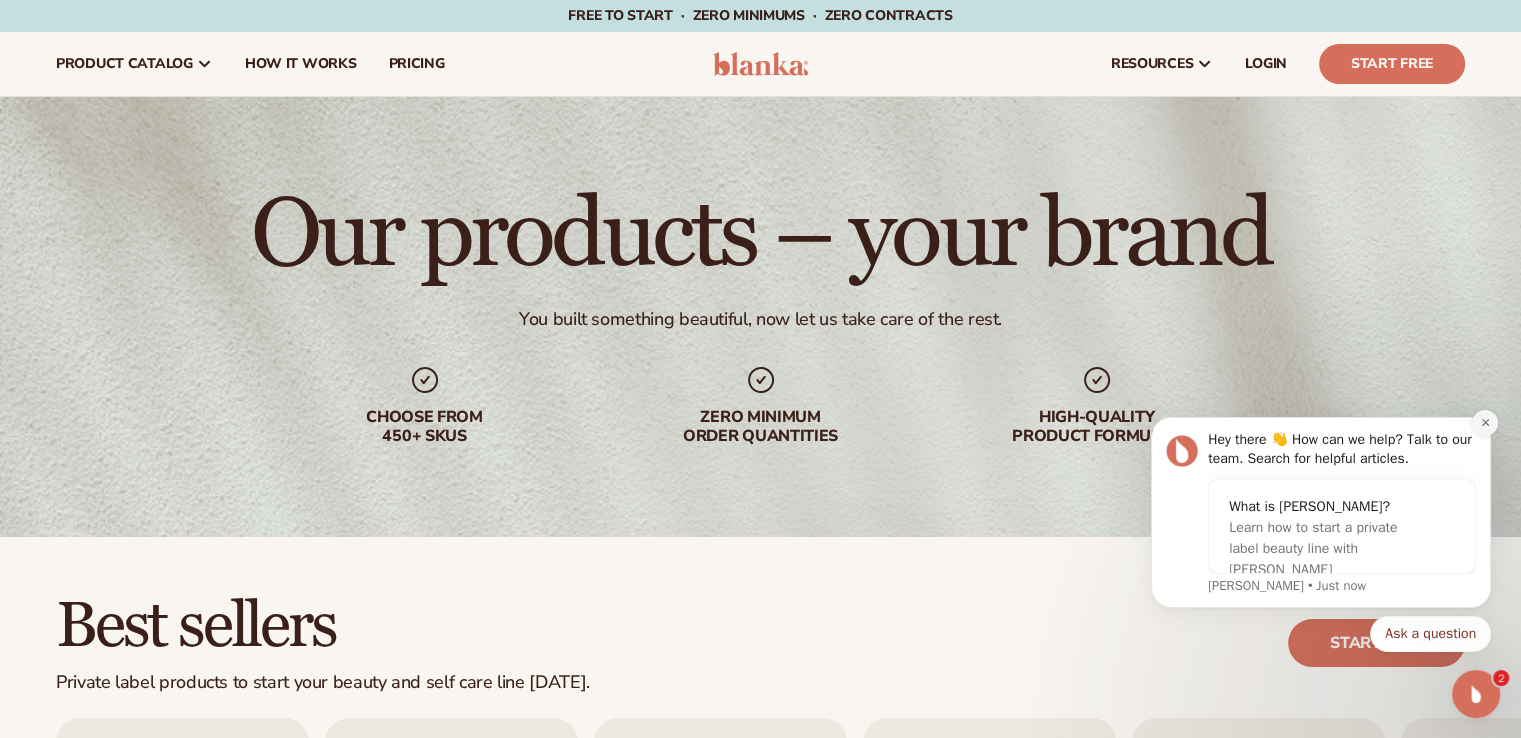 click 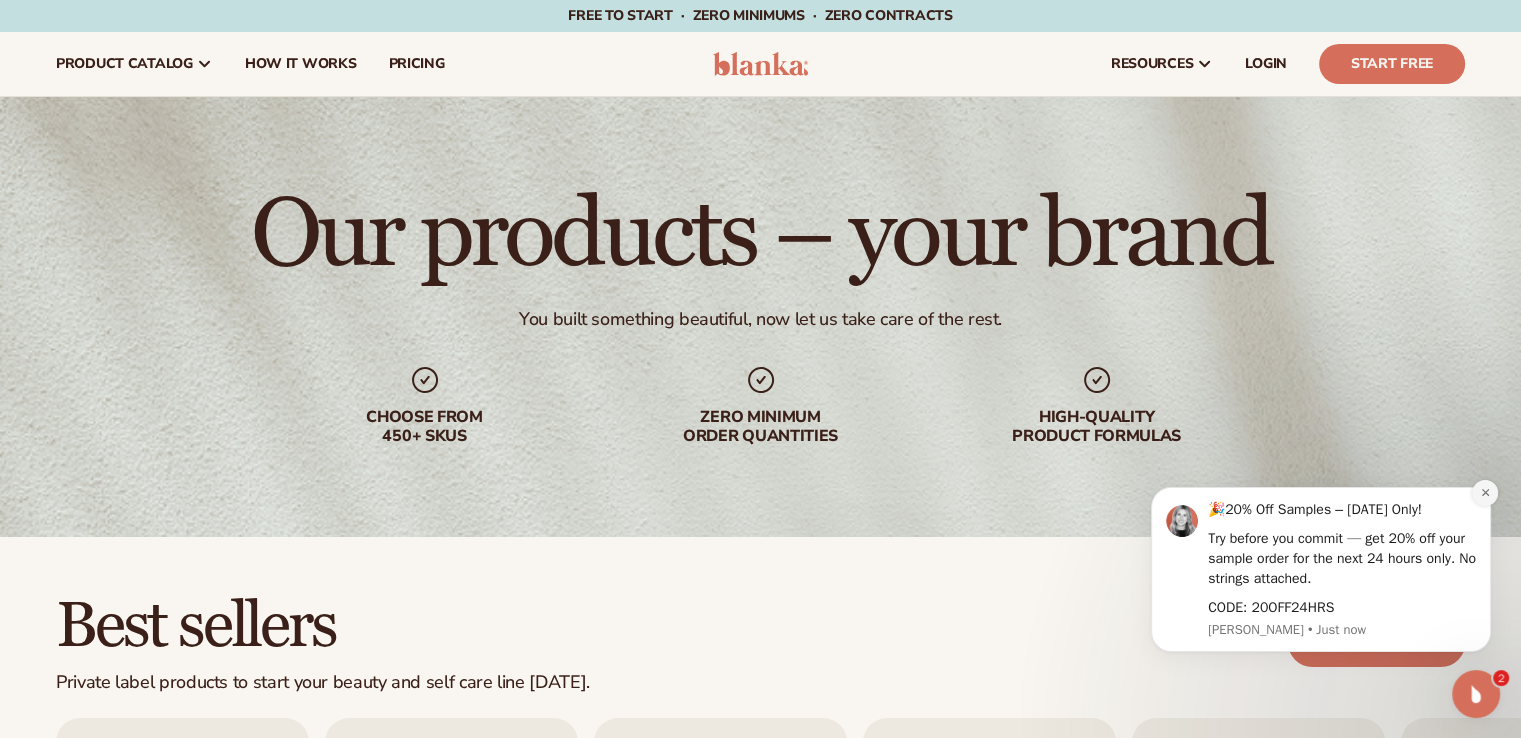 click 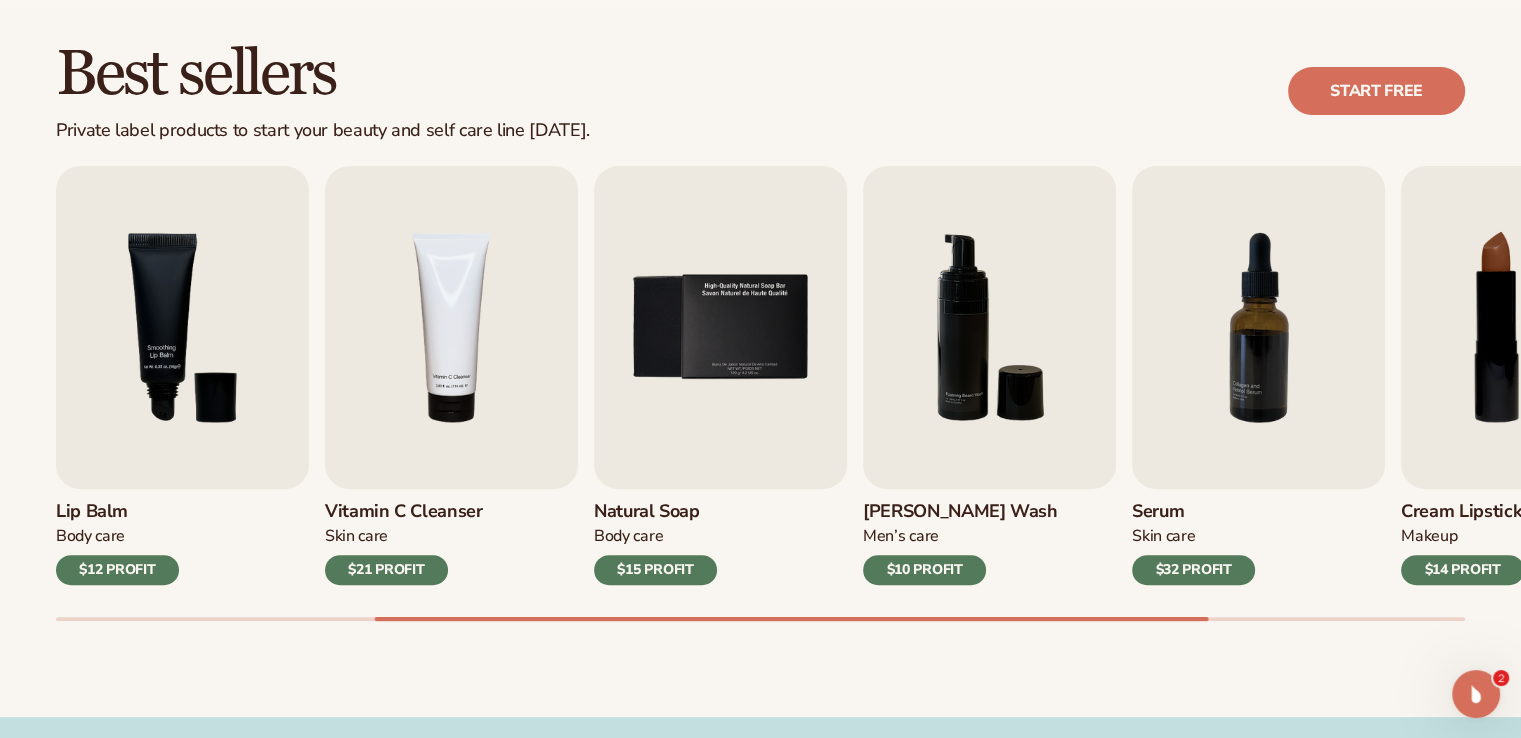 scroll, scrollTop: 600, scrollLeft: 0, axis: vertical 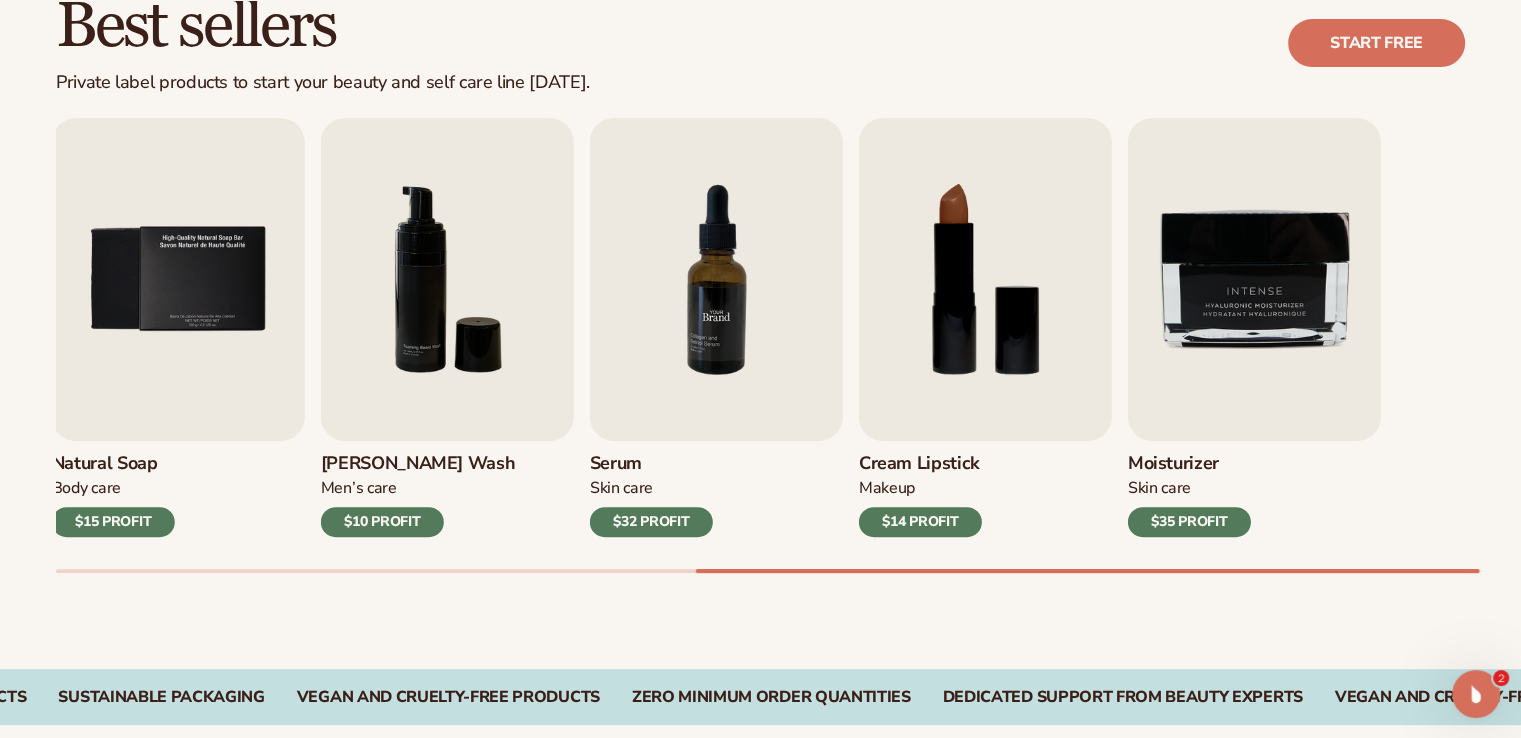 click at bounding box center [716, 279] 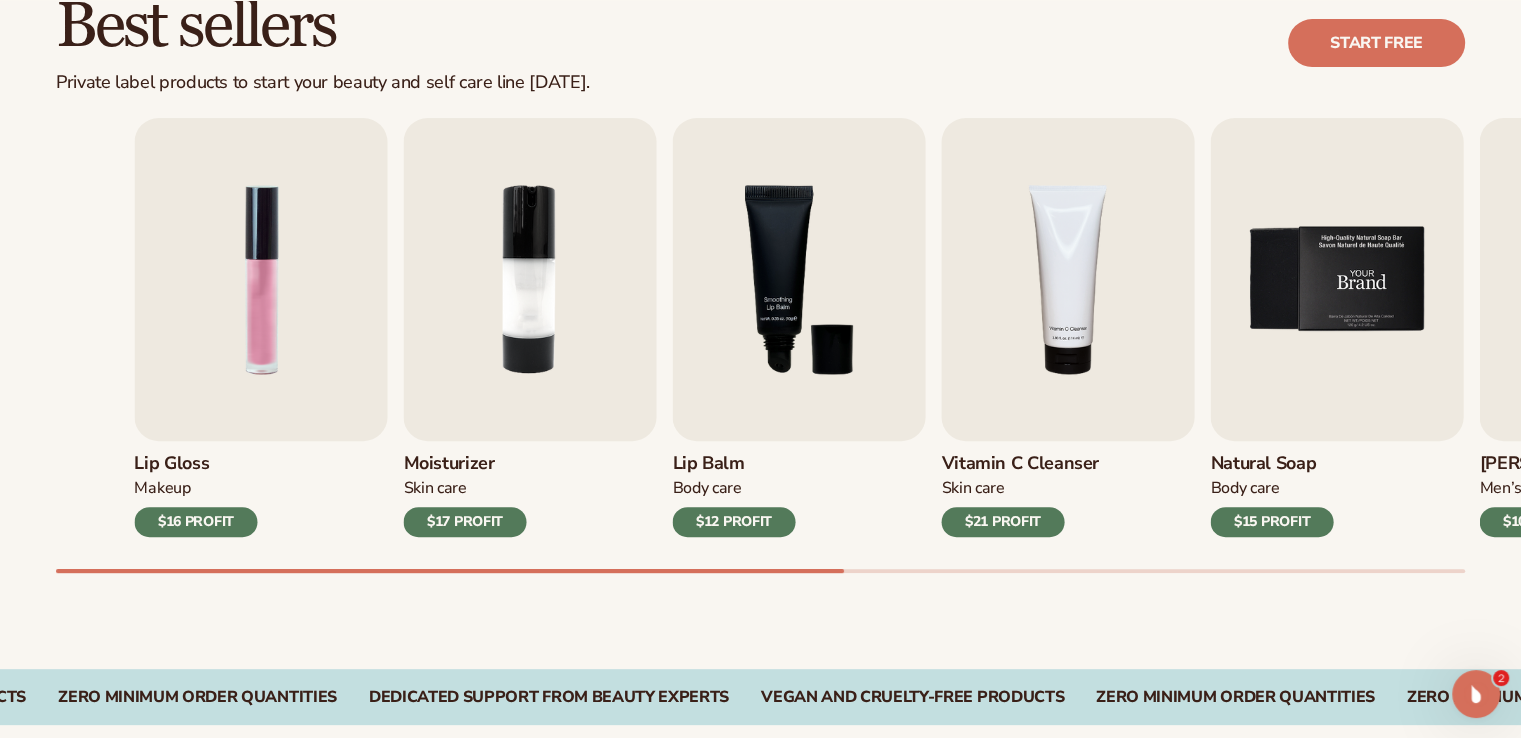click on "Skip to content
Free to start · ZERO minimums · ZERO contracts ·
Free to start · ZERO minimums · ZERO contracts ·
Free to start · ZERO minimums · ZERO contracts ·
Free to start · ZERO minimums · ZERO contracts ·
Free to start · ZERO minimums · ZERO contracts ·
Free to start · ZERO minimums · ZERO contracts ·" at bounding box center [760, -231] 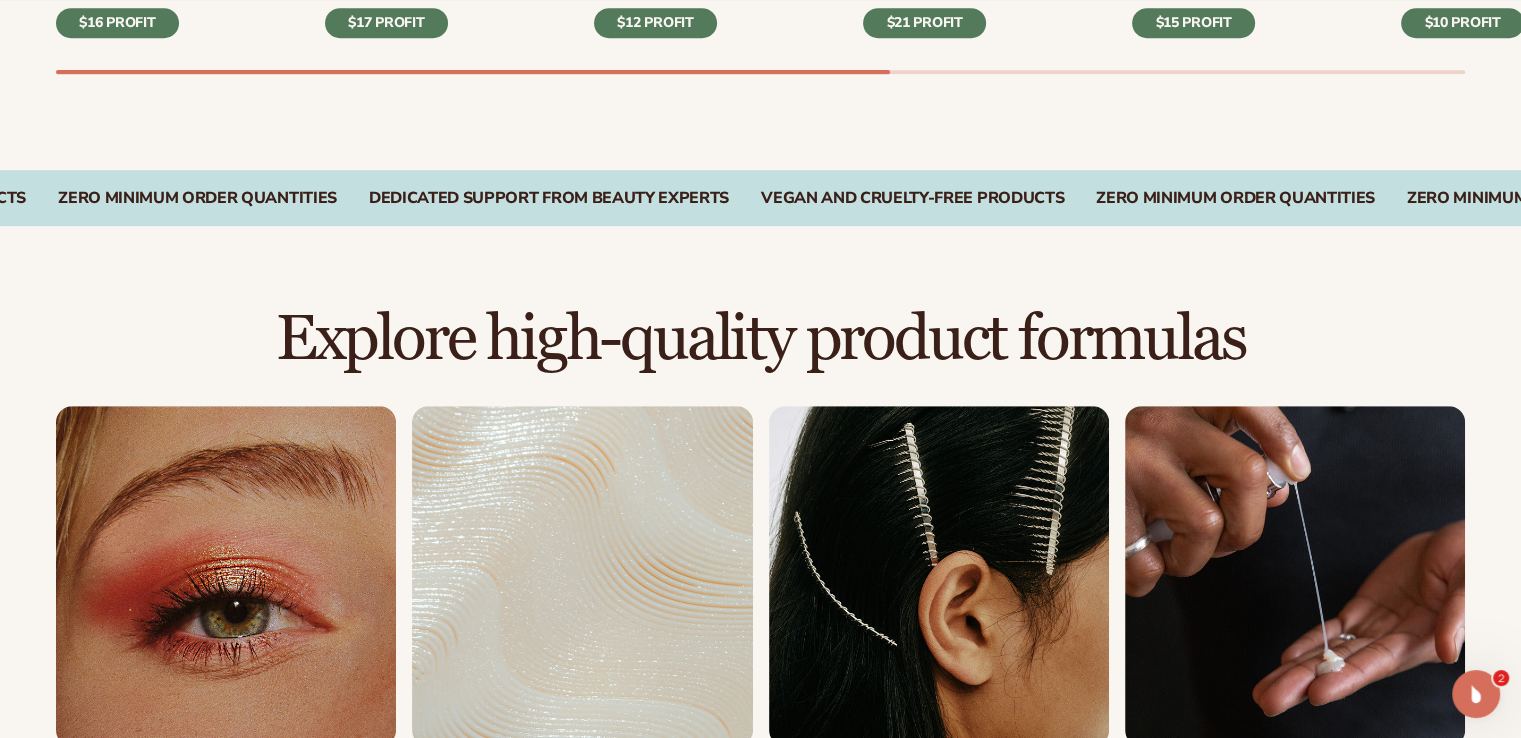 scroll, scrollTop: 1244, scrollLeft: 0, axis: vertical 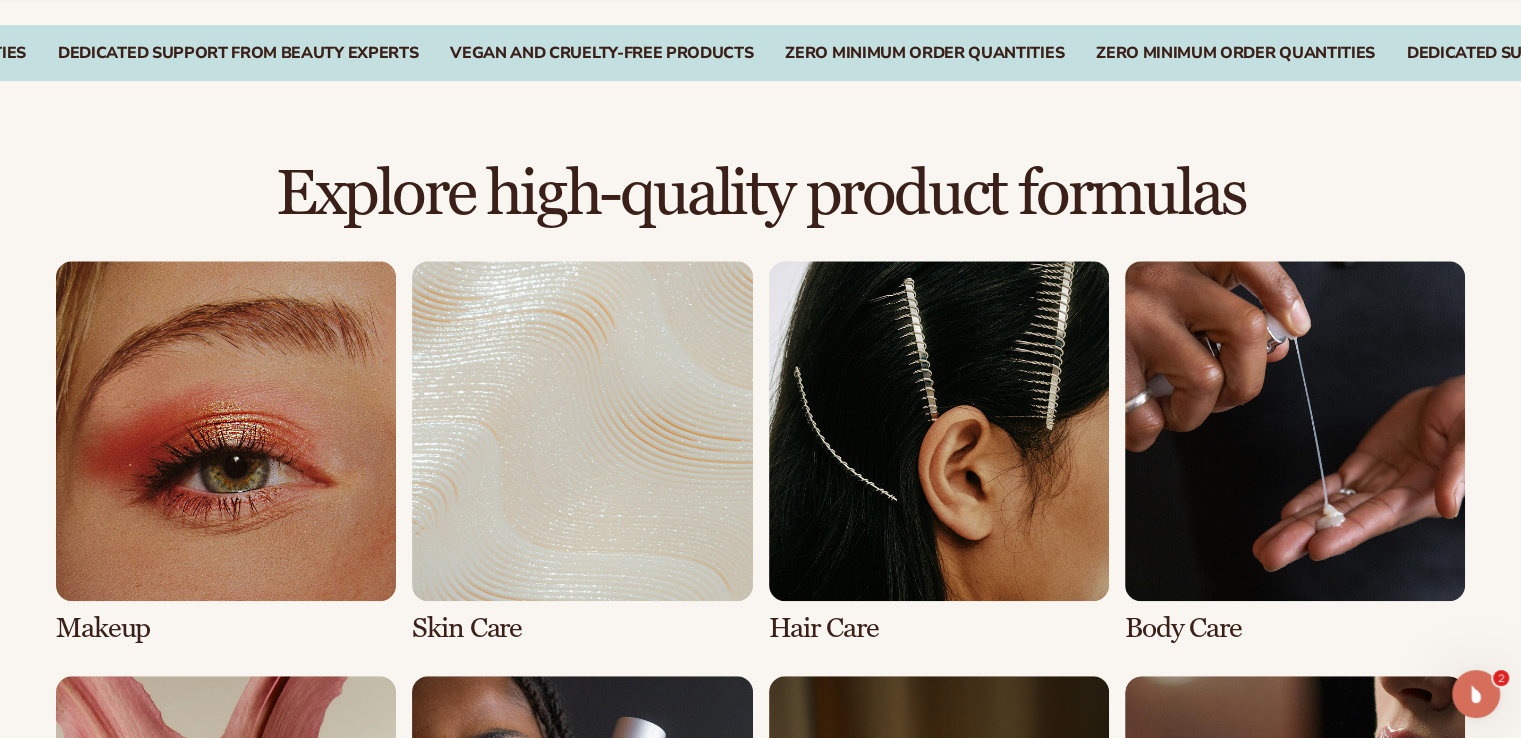 click at bounding box center [582, 452] 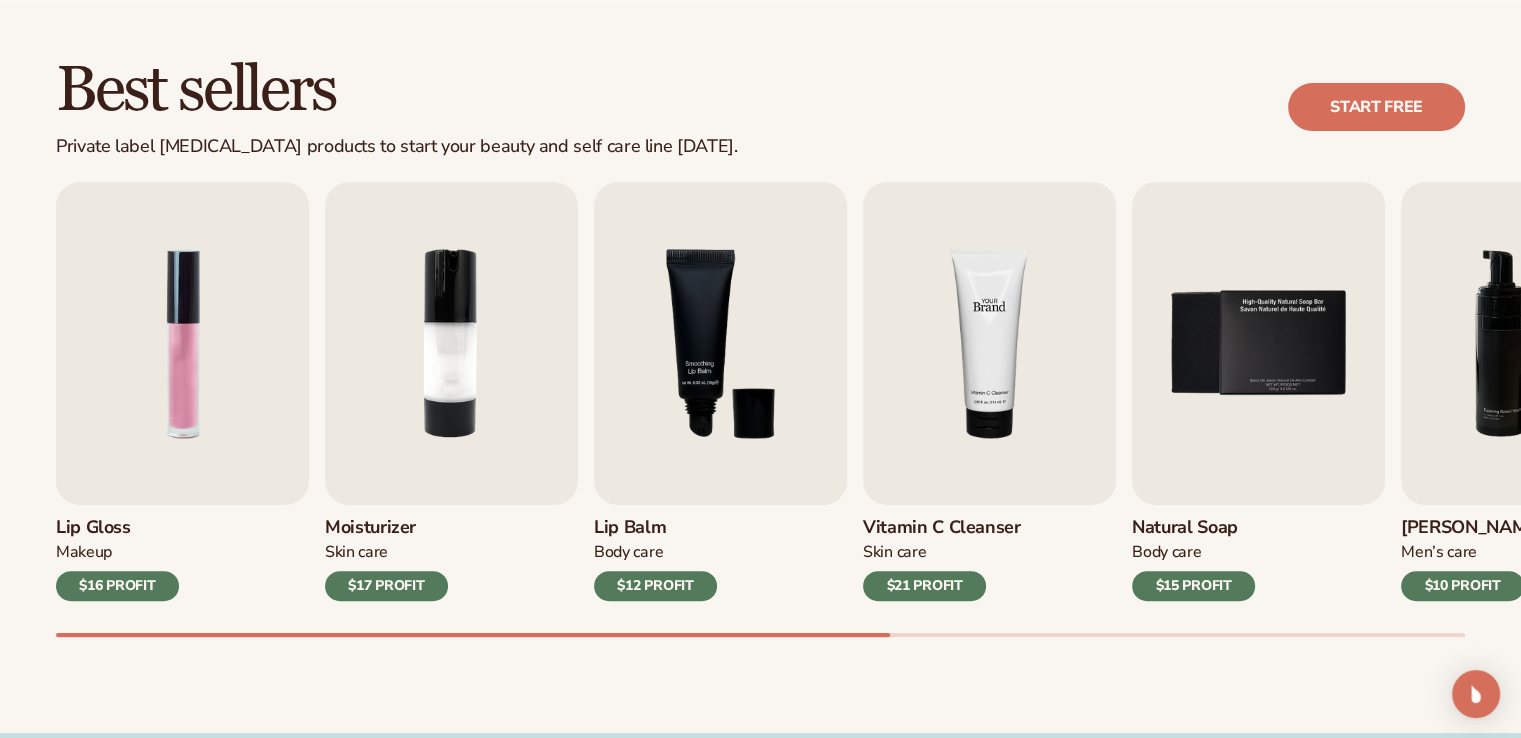 scroll, scrollTop: 600, scrollLeft: 0, axis: vertical 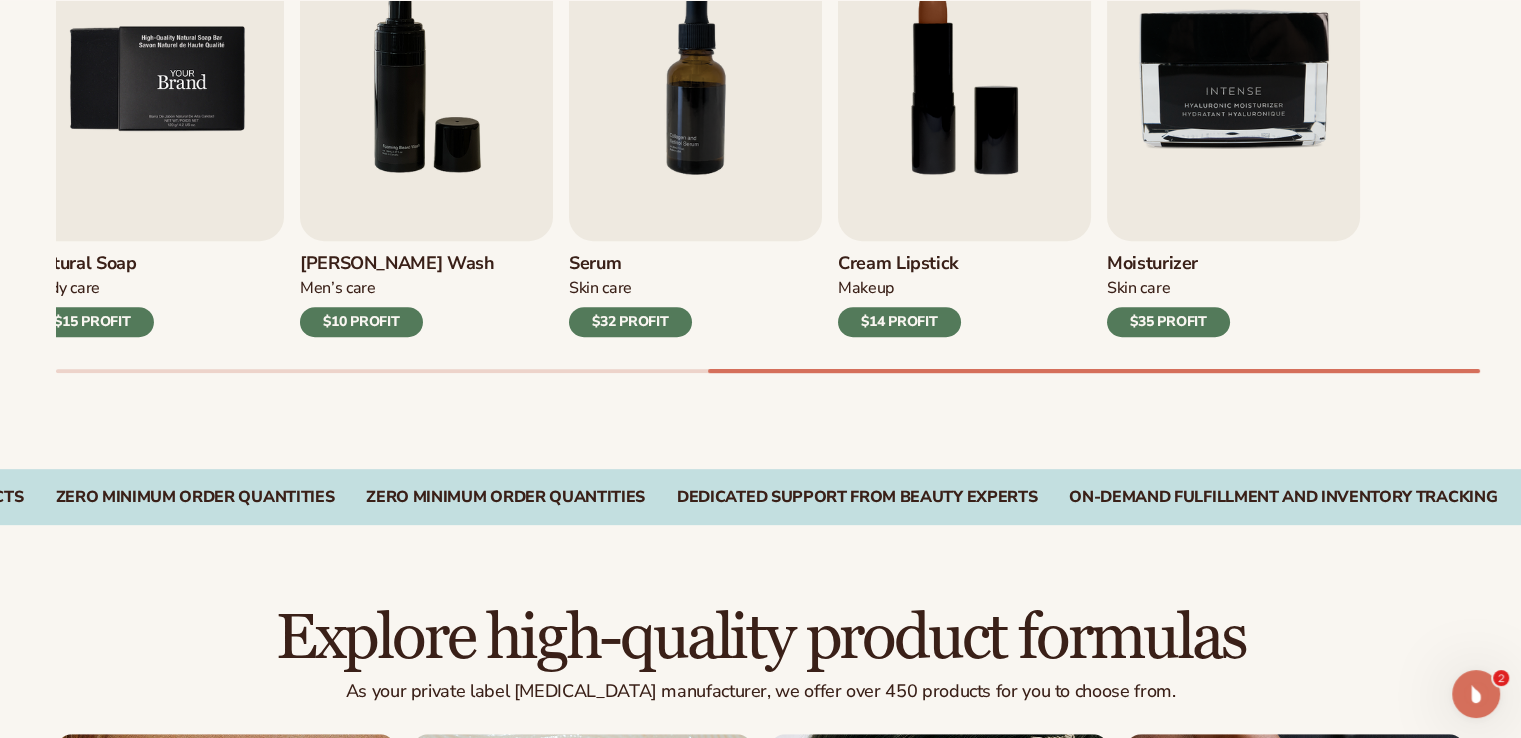 click on "Best sellers Private label skin care products to start your beauty and self care line today.
Start free
Lip Gloss
Makeup
$16 PROFIT
Moisturizer
Skin Care
$17 PROFIT
Makeup" at bounding box center [760, 103] 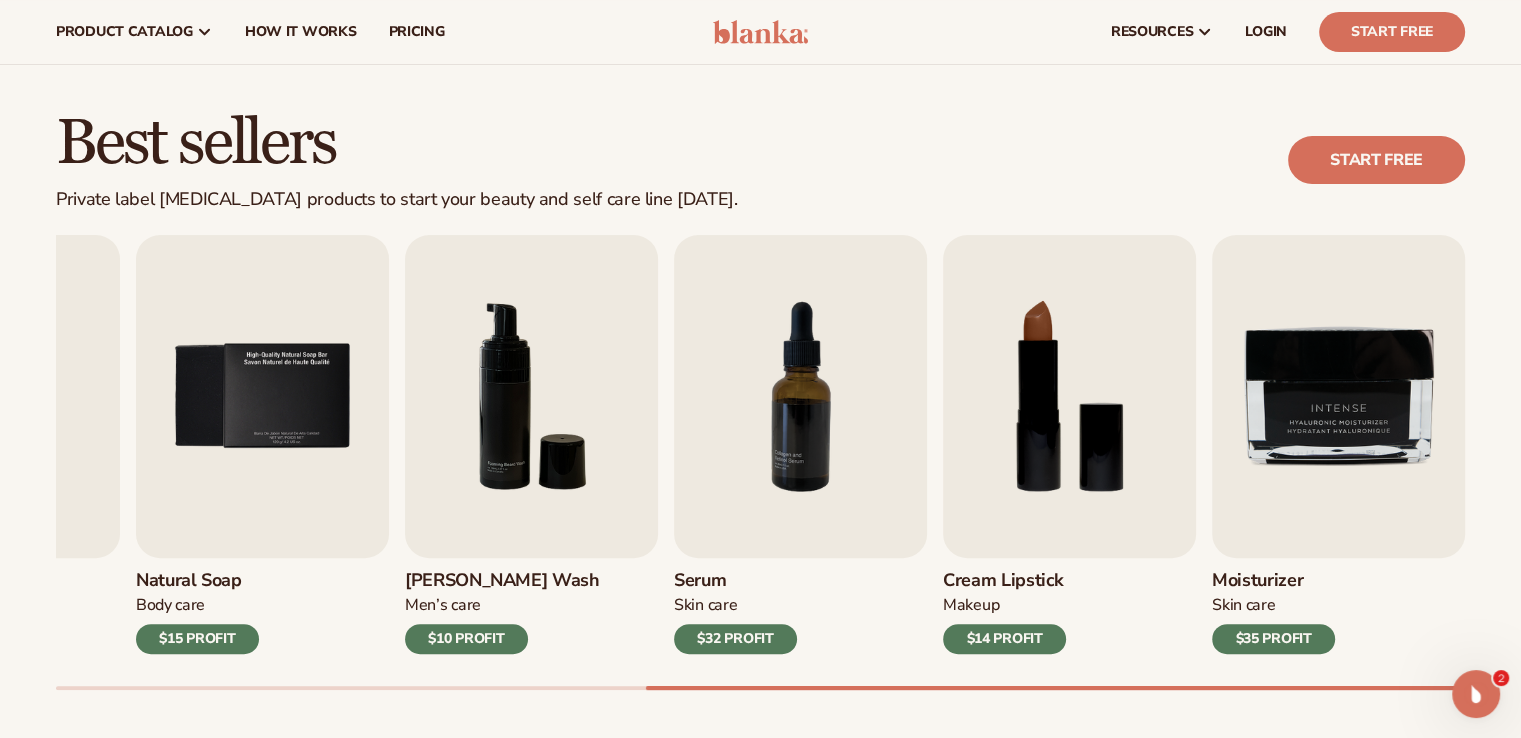 scroll, scrollTop: 300, scrollLeft: 0, axis: vertical 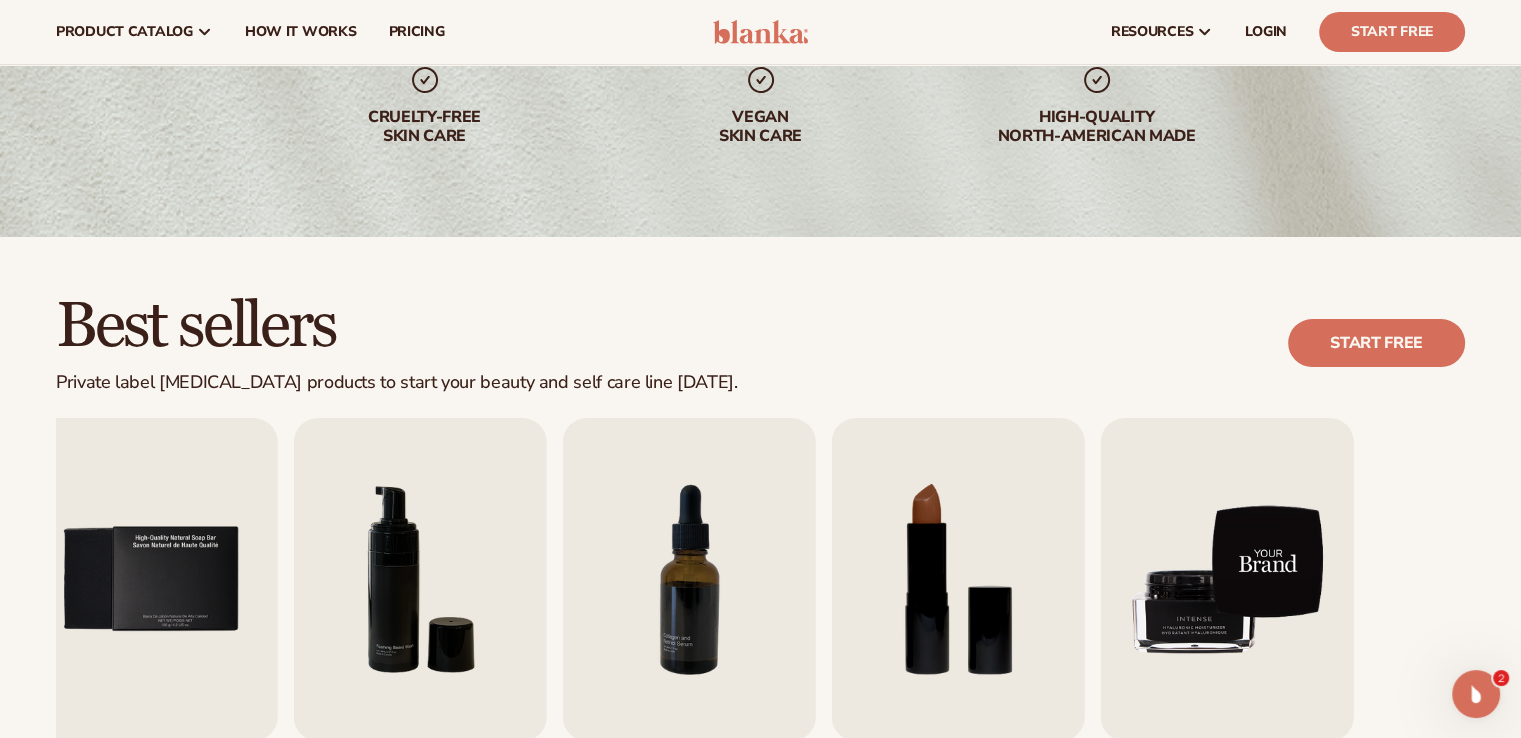 click on "Lip Gloss
Makeup
$16 PROFIT
Moisturizer
Skin Care
$17 PROFIT
Lip Balm" at bounding box center [-347, 627] 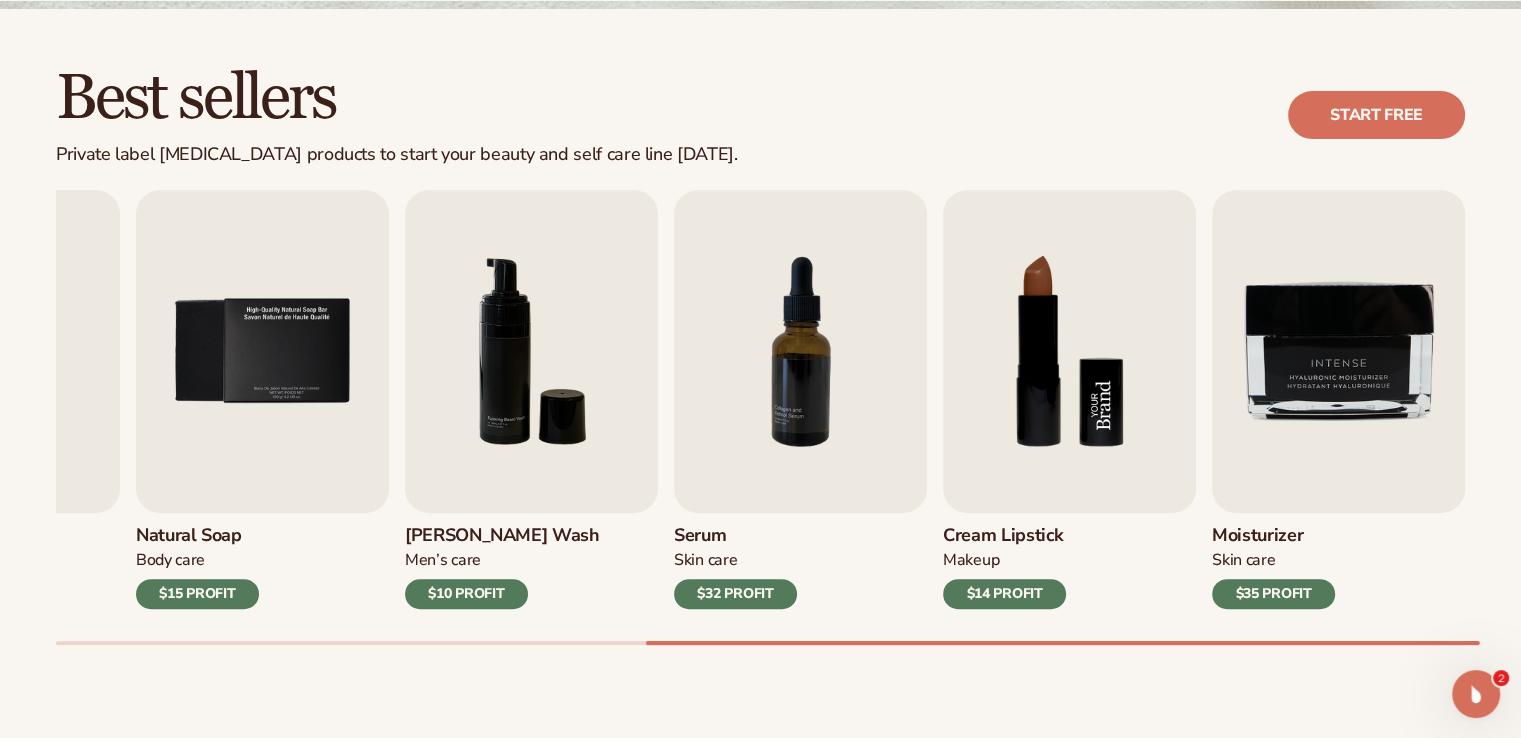 scroll, scrollTop: 600, scrollLeft: 0, axis: vertical 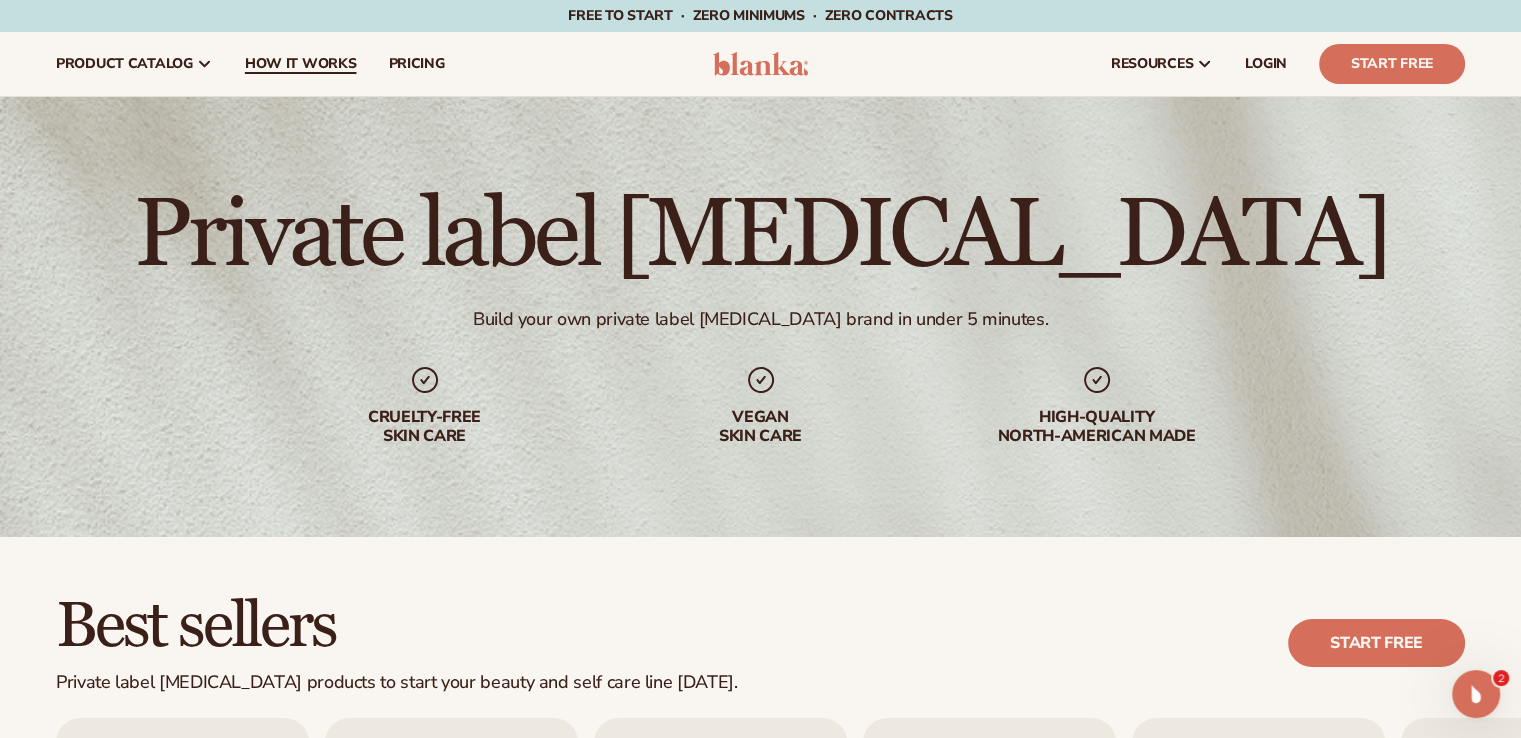 click on "How It Works" at bounding box center (301, 64) 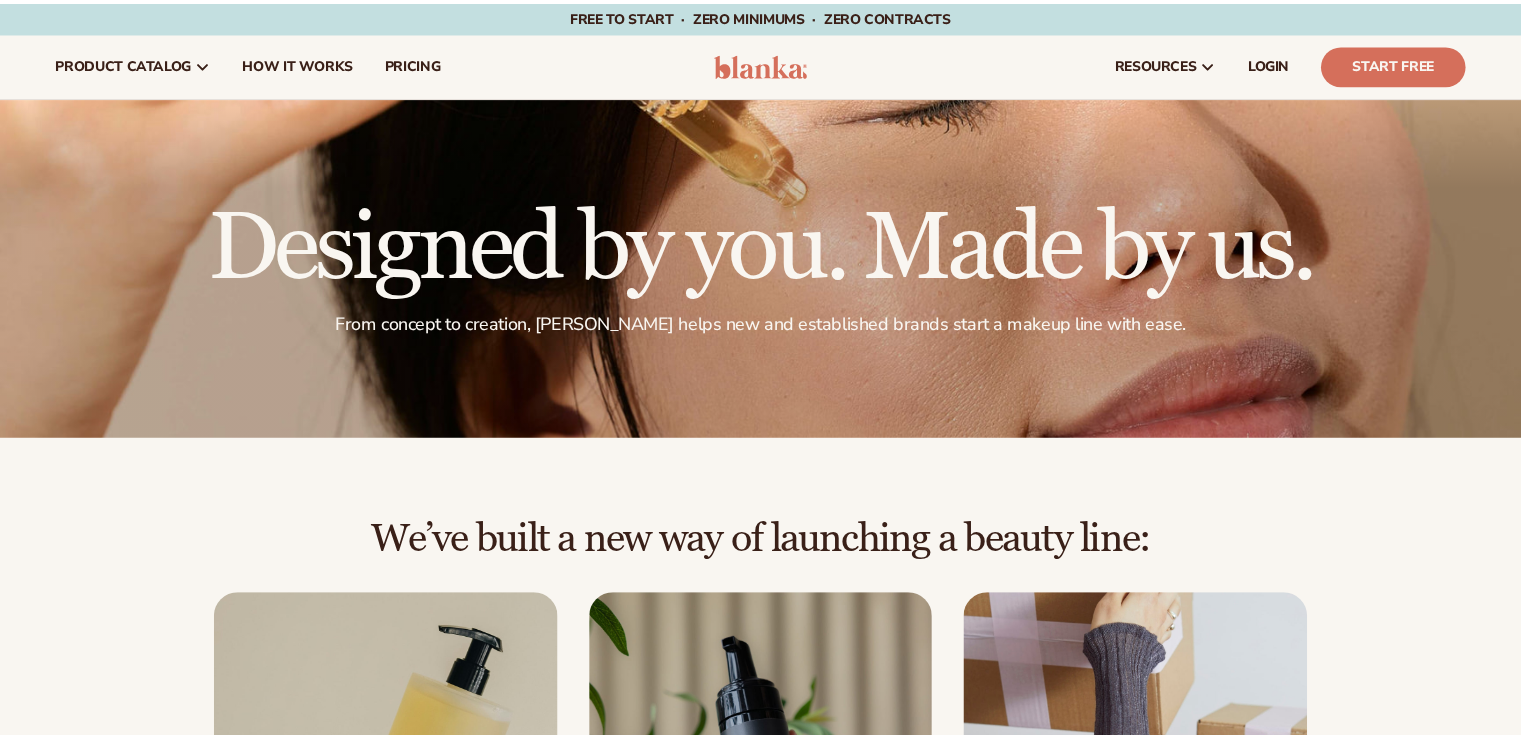 scroll, scrollTop: 0, scrollLeft: 0, axis: both 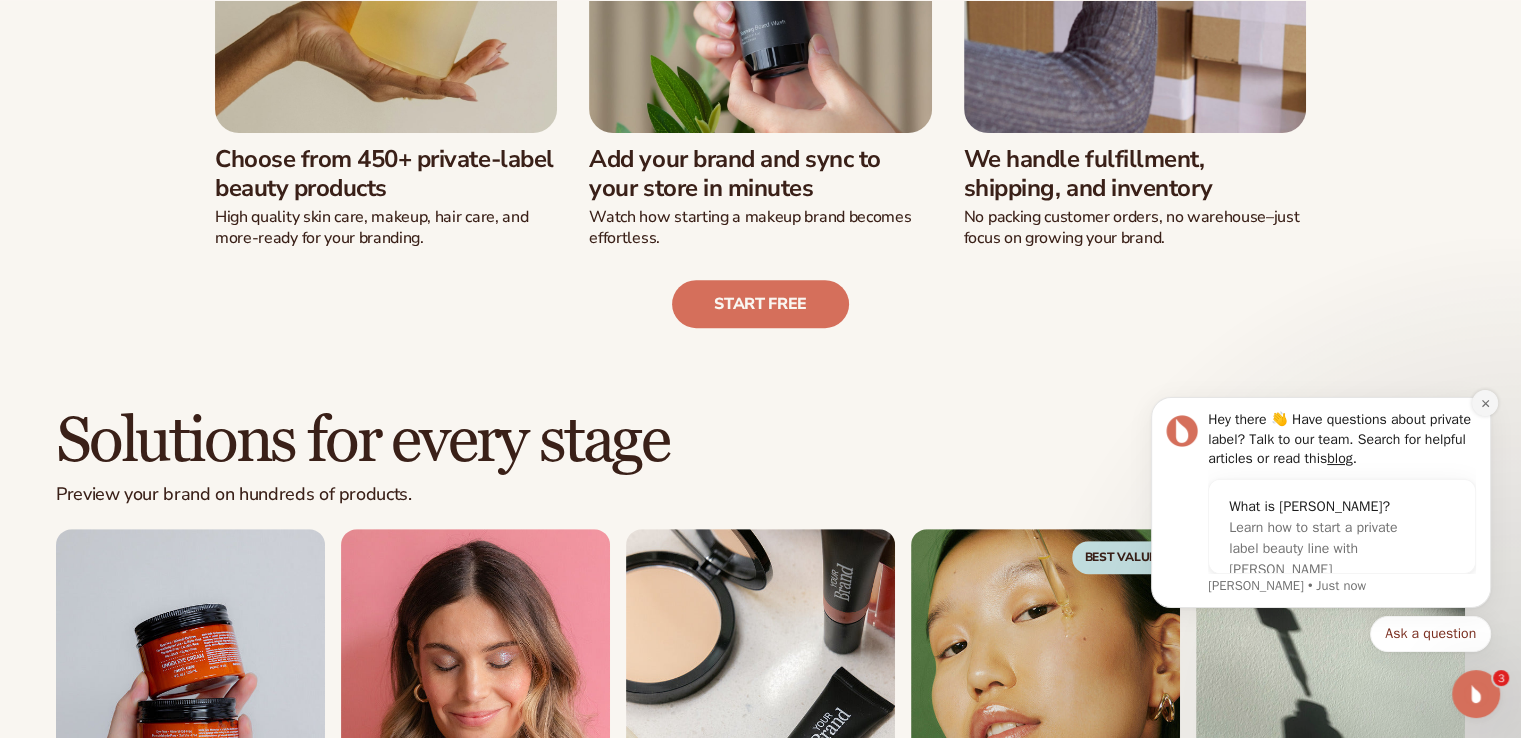 click at bounding box center [1485, 403] 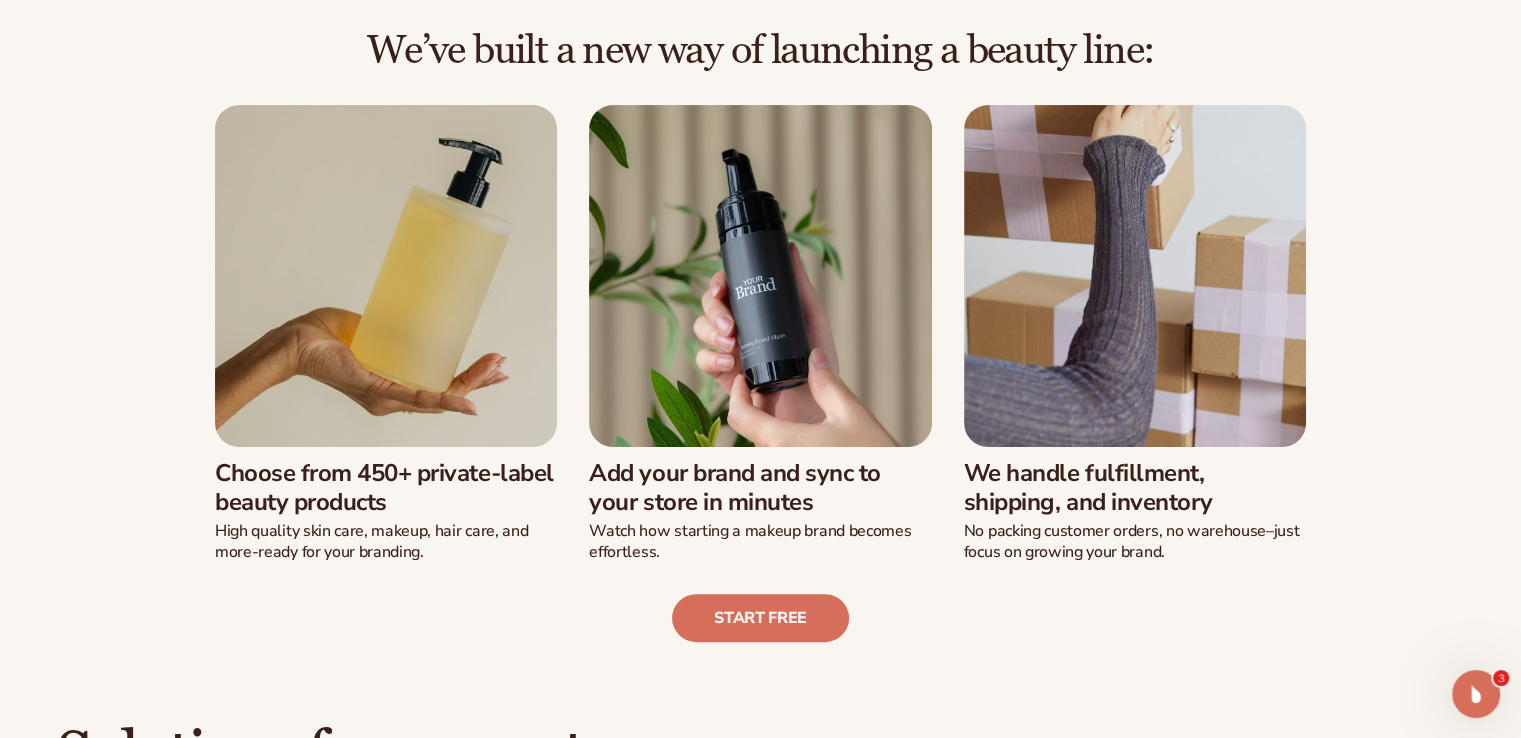 scroll, scrollTop: 500, scrollLeft: 0, axis: vertical 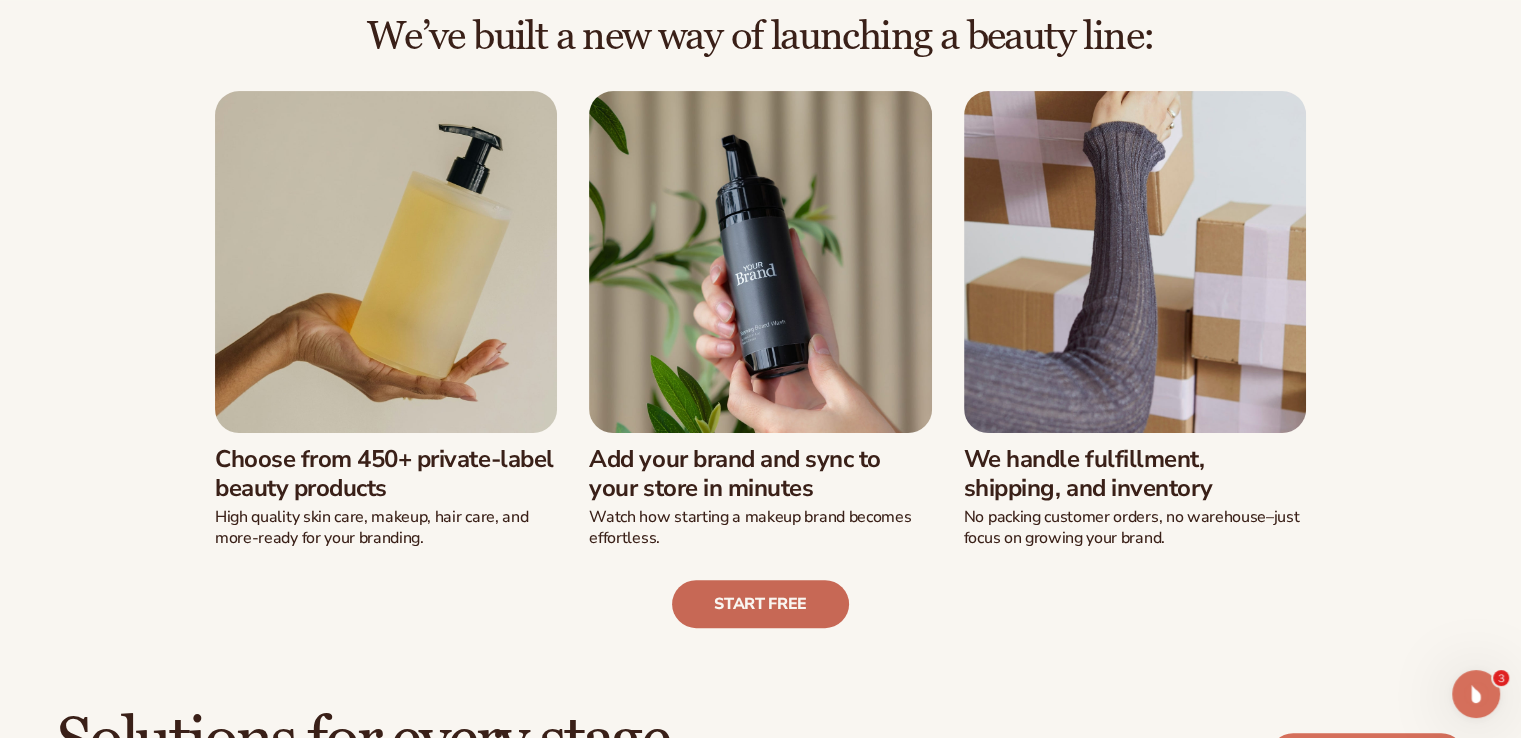 click on "Start free" at bounding box center (760, 604) 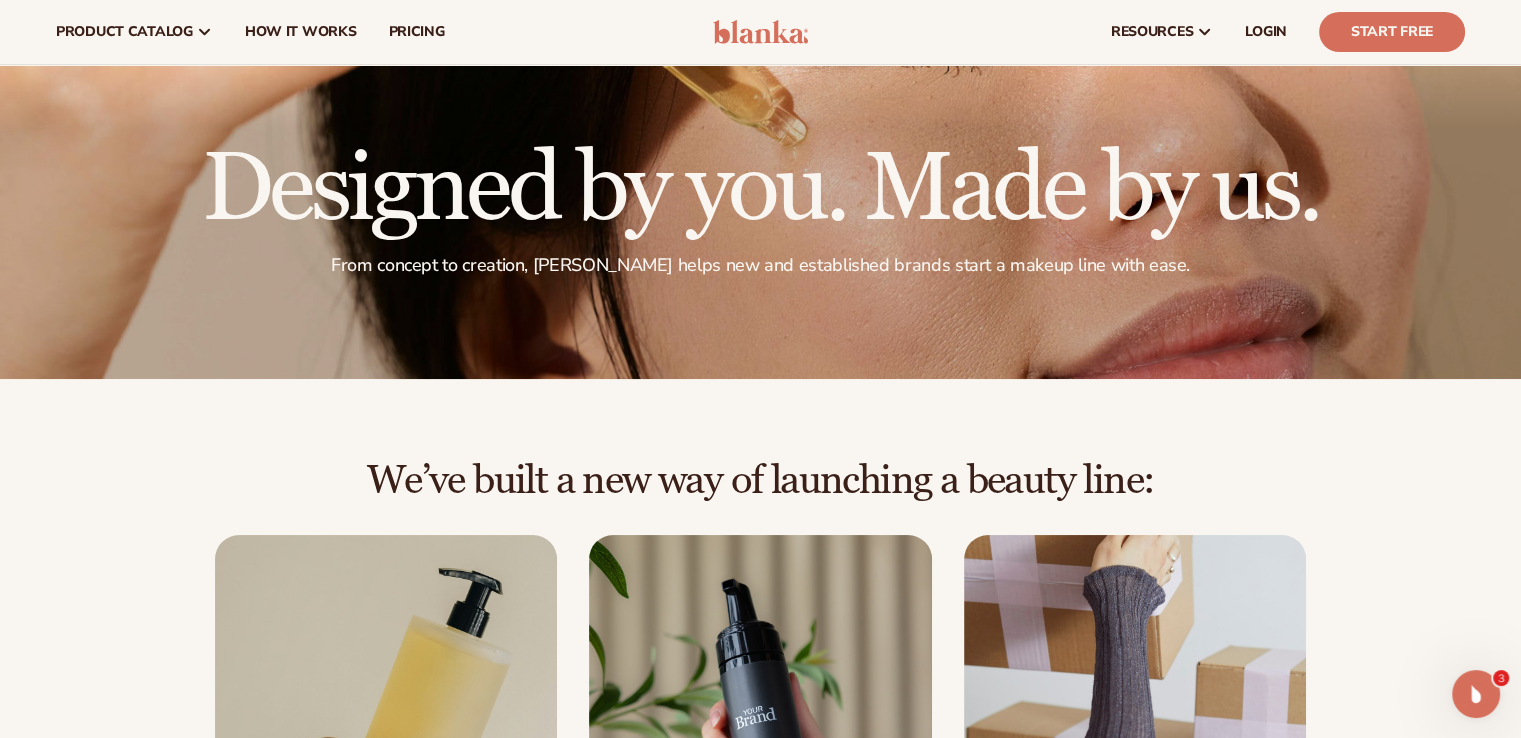 scroll, scrollTop: 0, scrollLeft: 0, axis: both 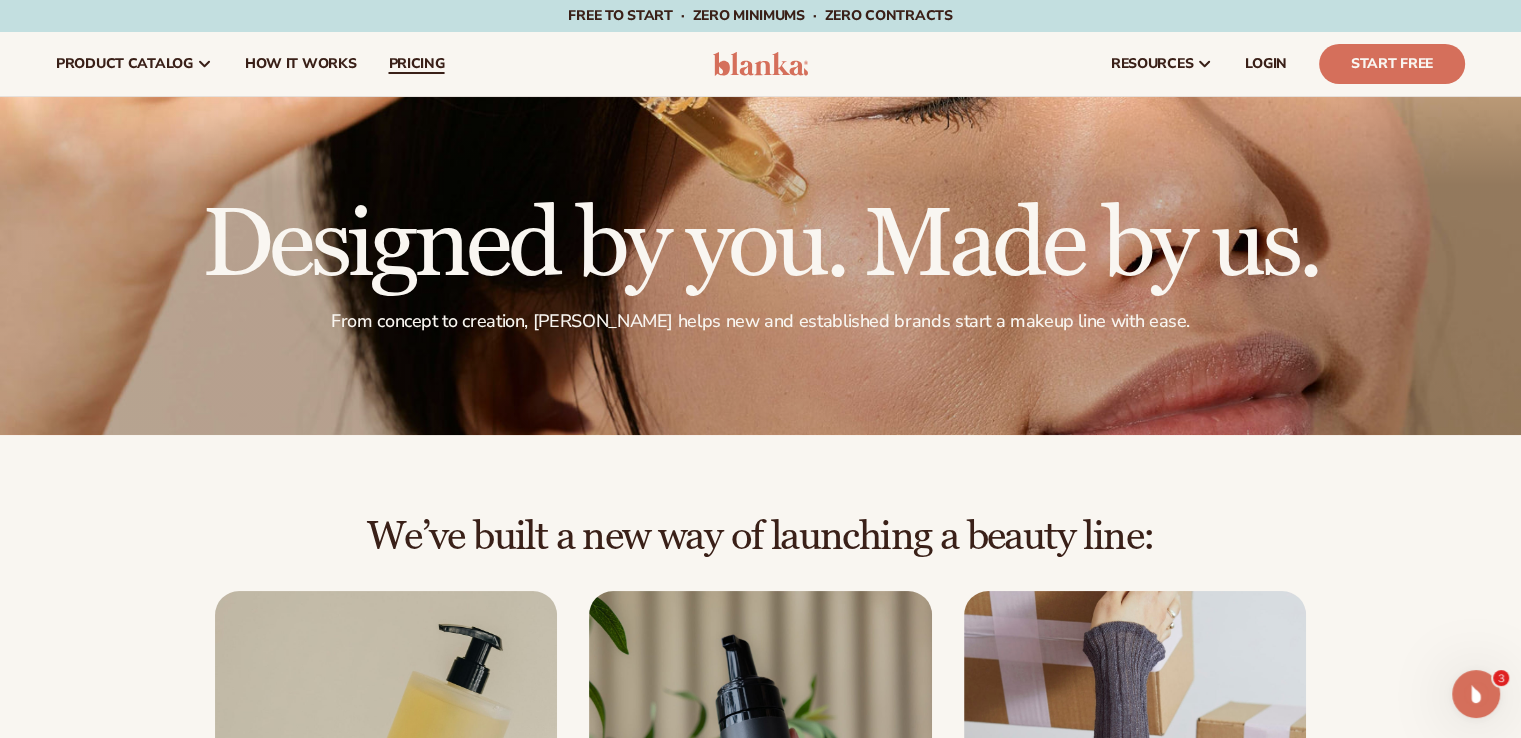 click on "pricing" at bounding box center (416, 64) 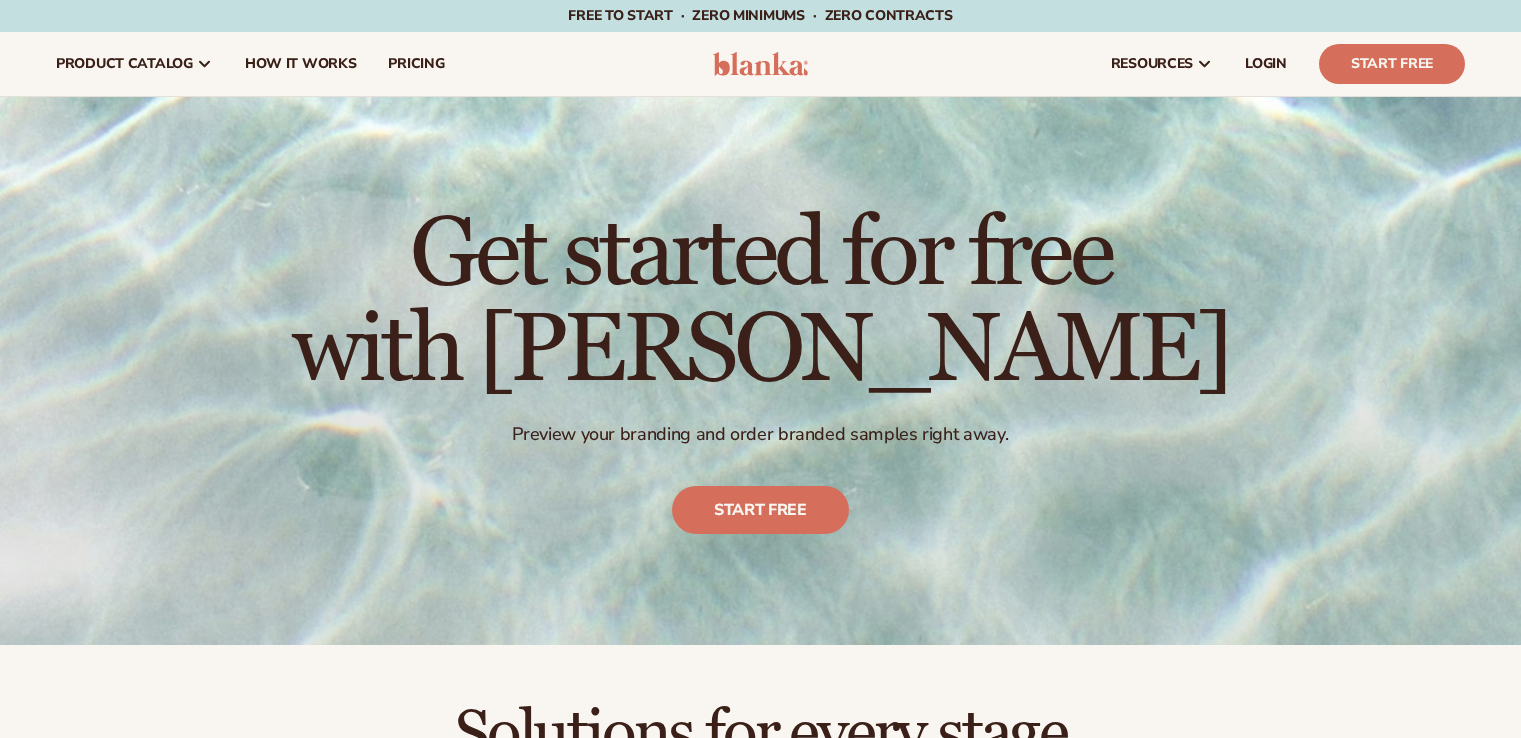 scroll, scrollTop: 0, scrollLeft: 0, axis: both 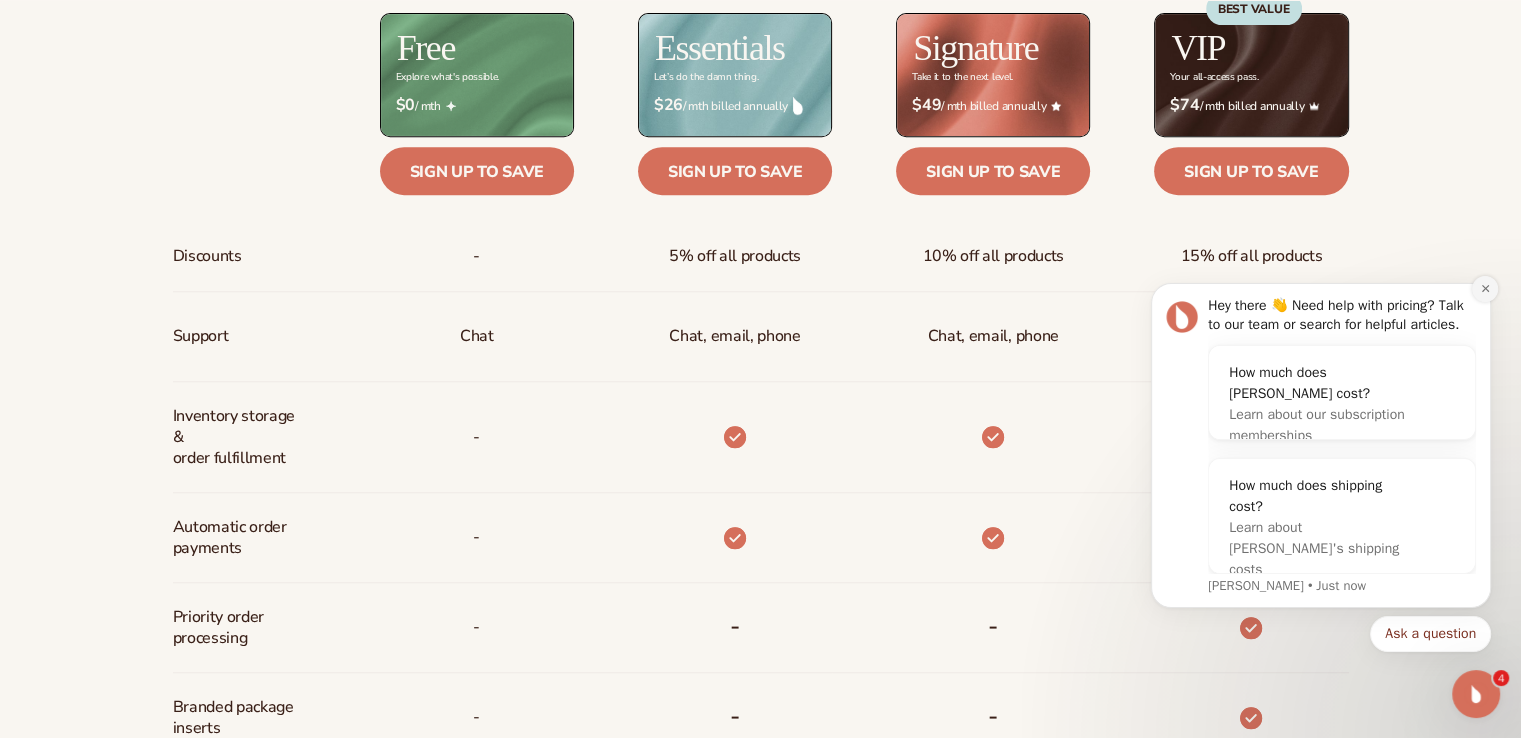 click 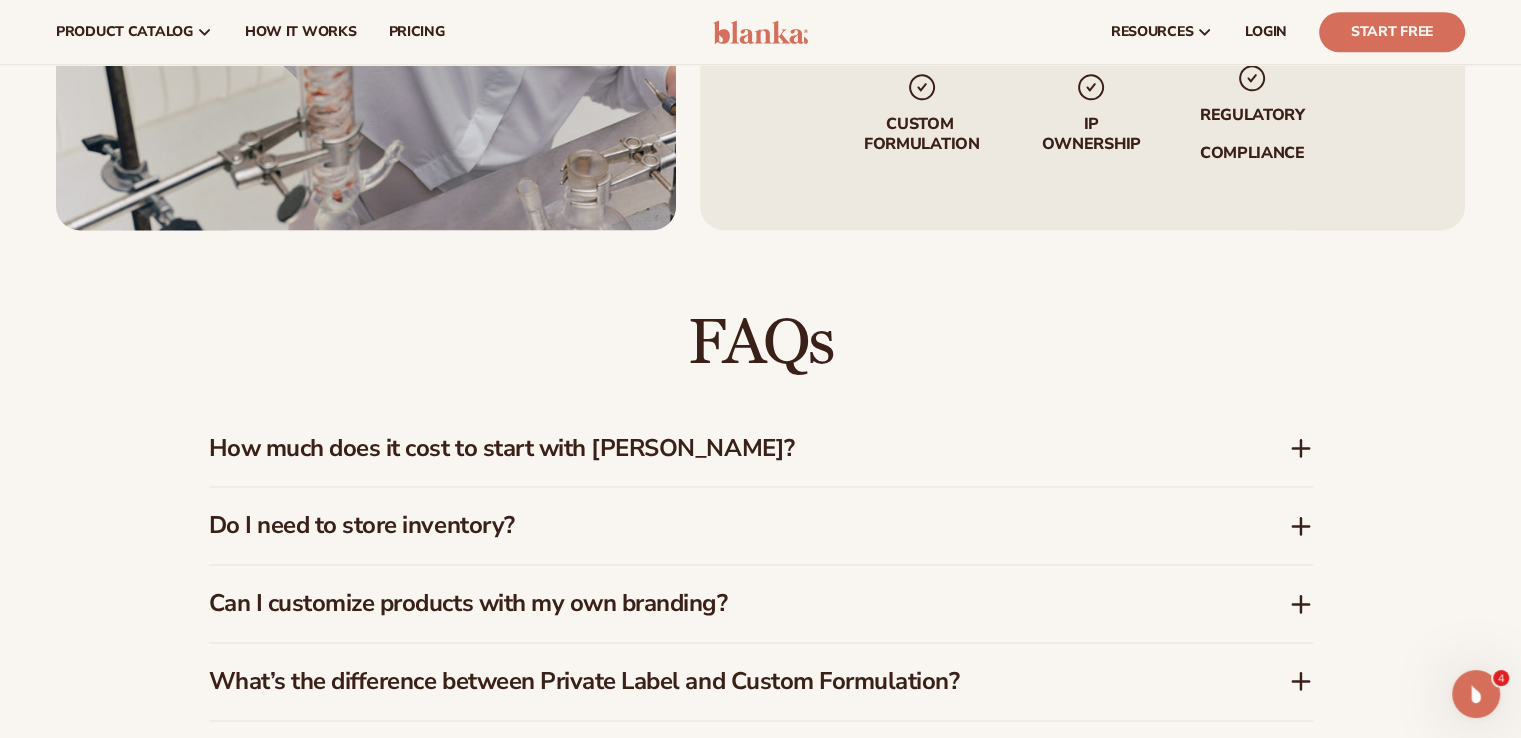scroll, scrollTop: 2652, scrollLeft: 0, axis: vertical 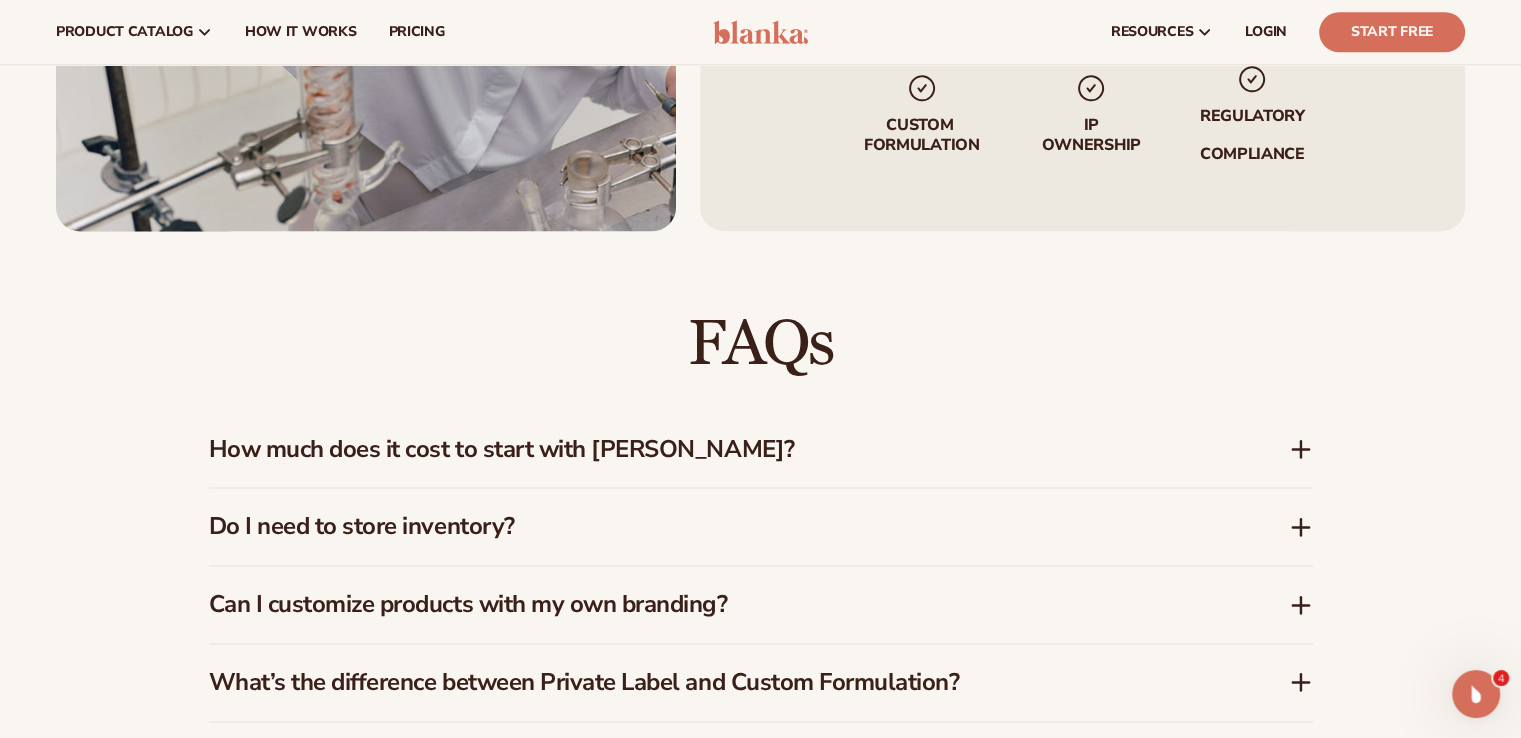 click 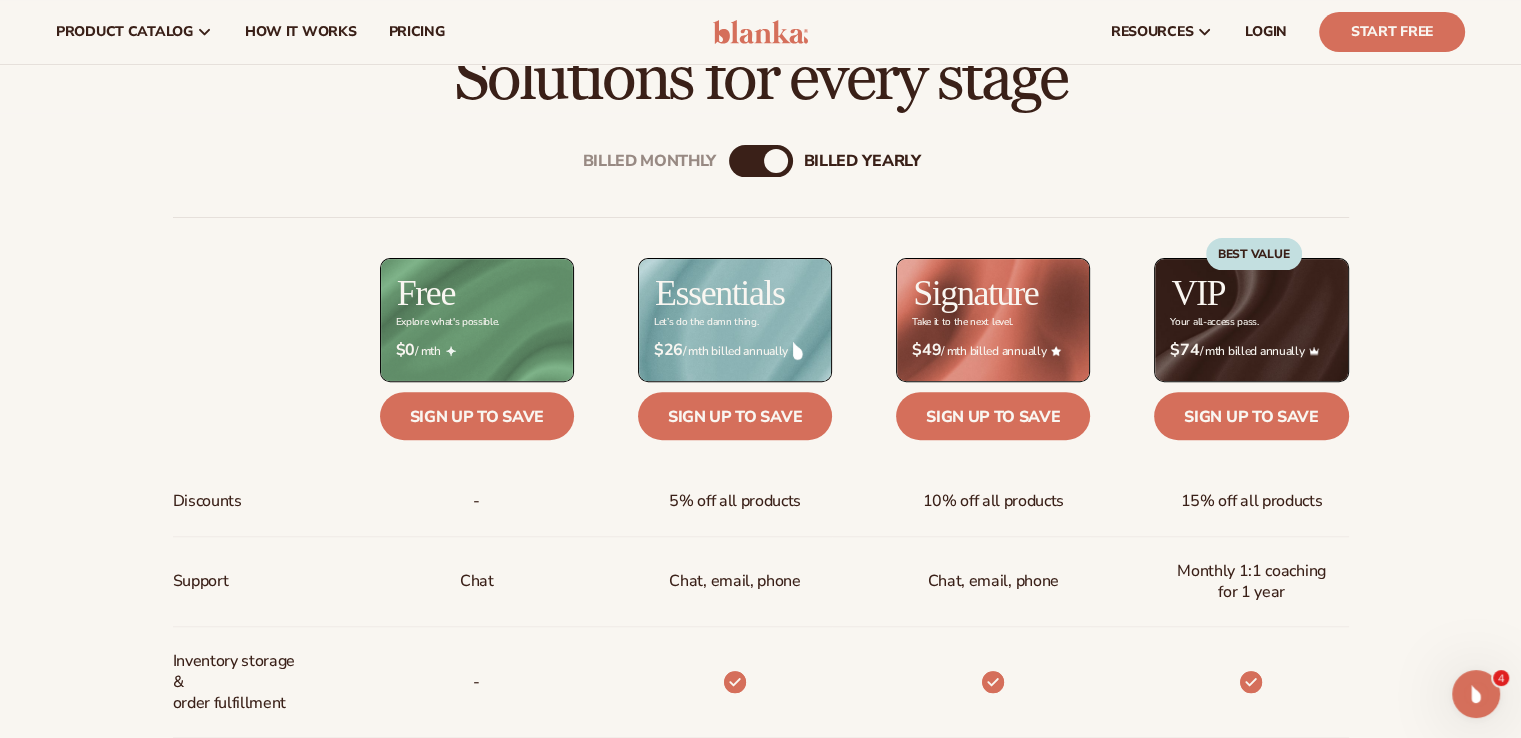 scroll, scrollTop: 652, scrollLeft: 0, axis: vertical 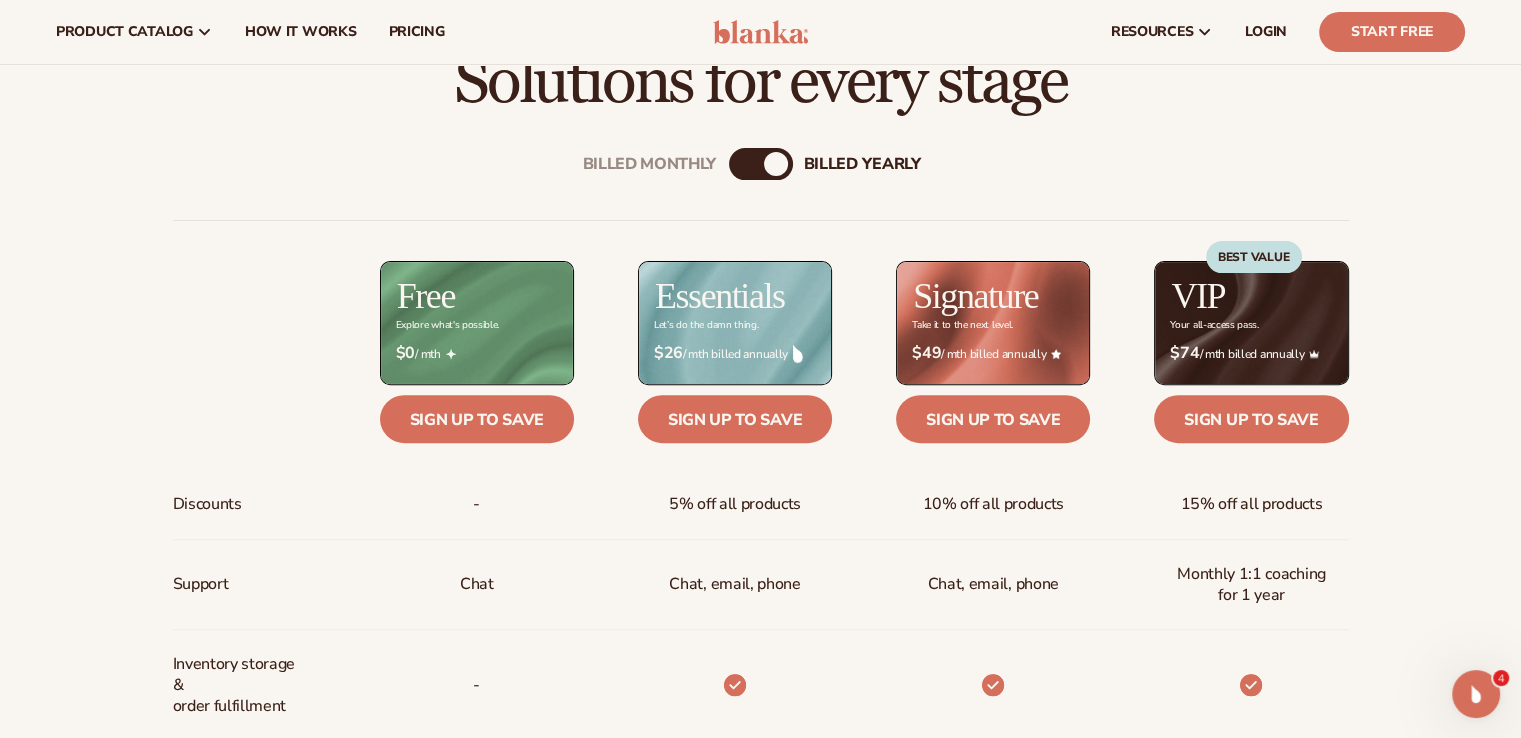 click on "Billed Monthly" at bounding box center (741, 164) 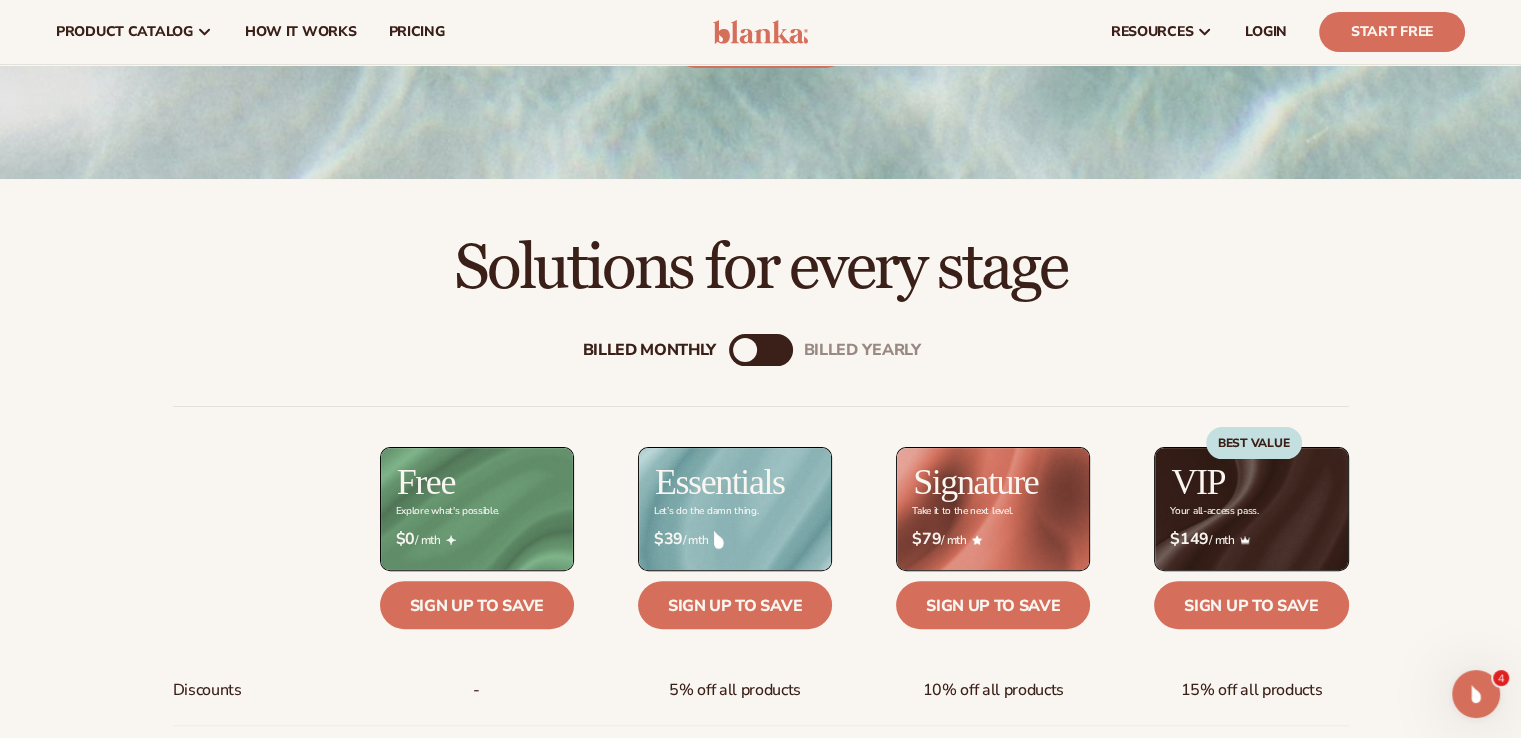 scroll, scrollTop: 452, scrollLeft: 0, axis: vertical 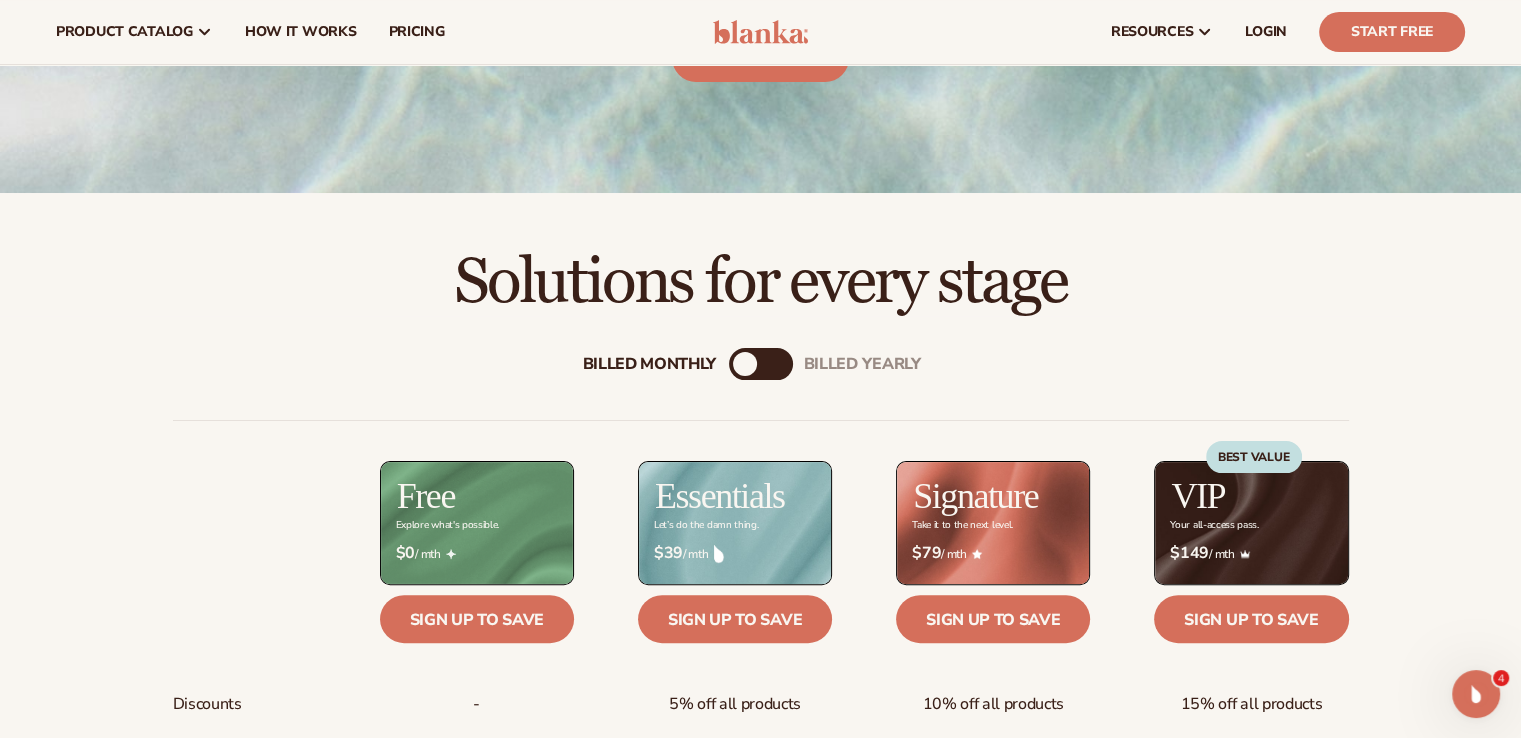 click on "Billed Monthly
billed Yearly" at bounding box center [761, 364] 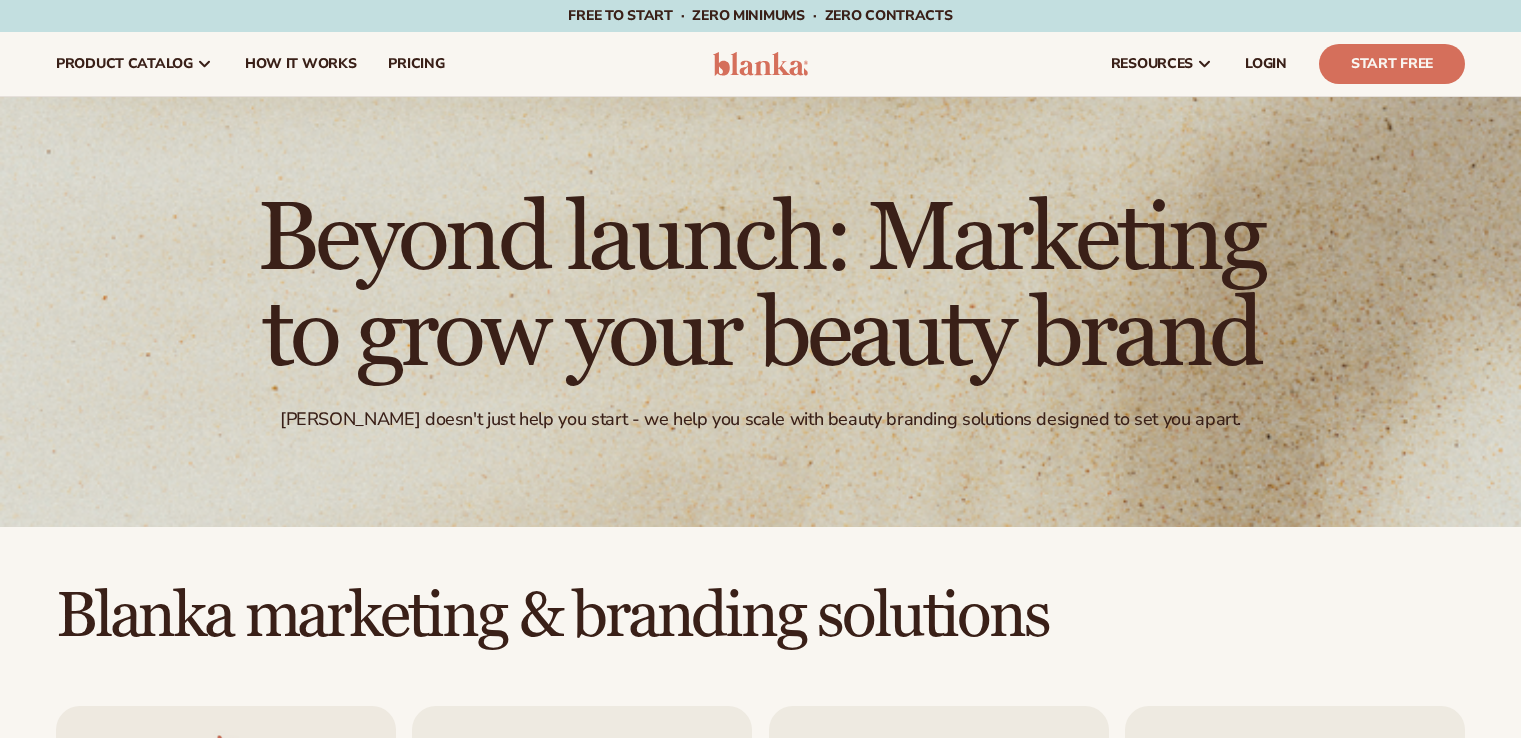 scroll, scrollTop: 0, scrollLeft: 0, axis: both 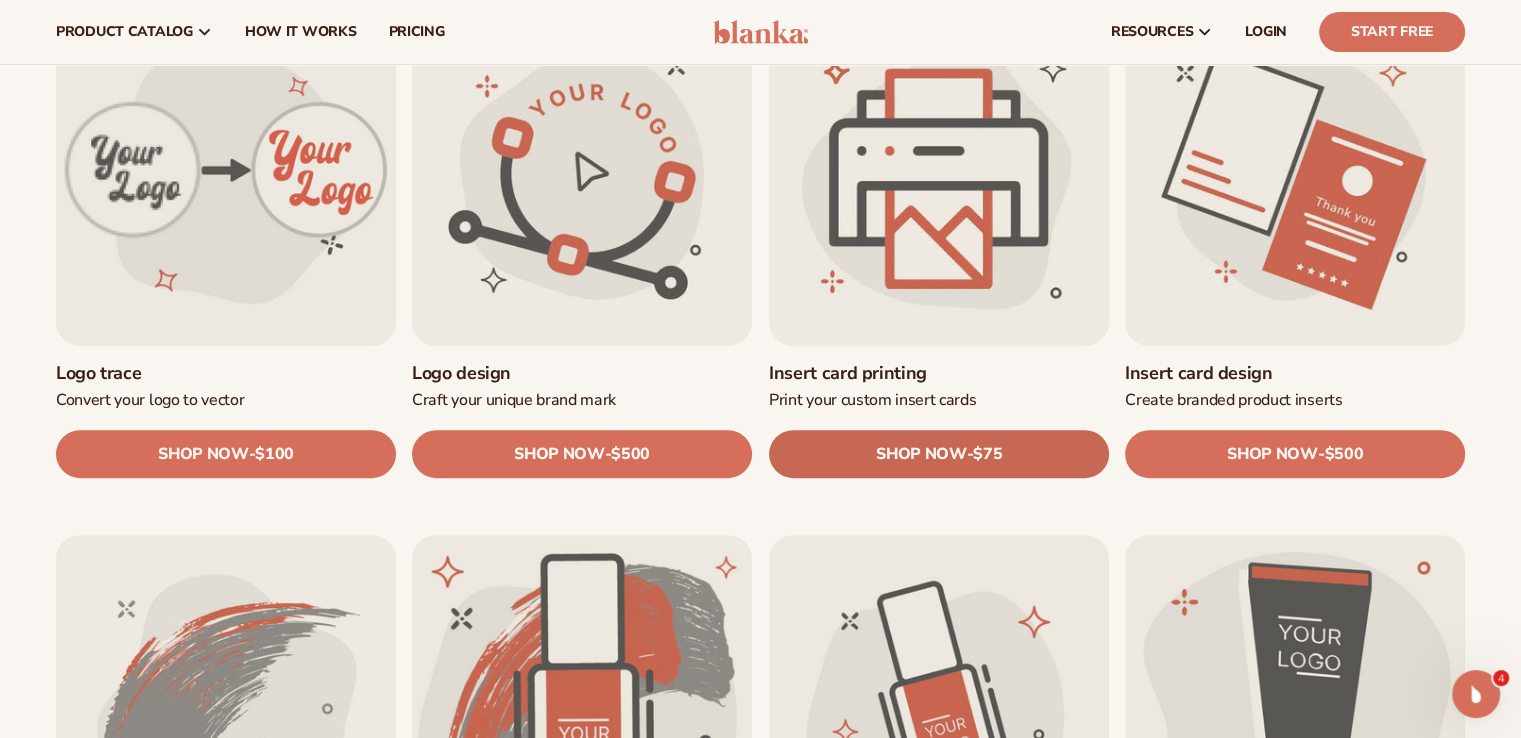click on "SHOP NOW
-
Regular price
$75
Sale price
$75
Regular price
Unit price
/
per" at bounding box center [939, 455] 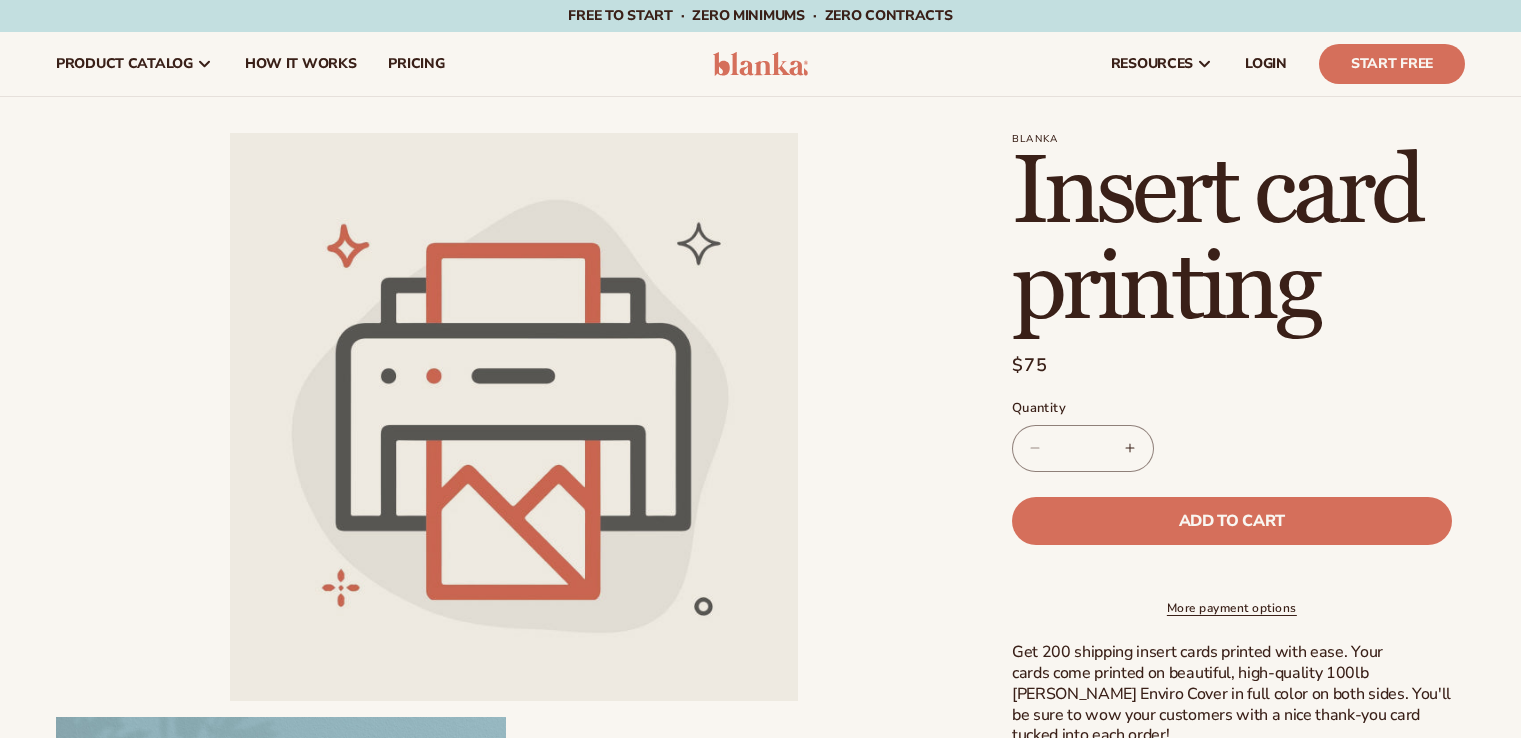 scroll, scrollTop: 0, scrollLeft: 0, axis: both 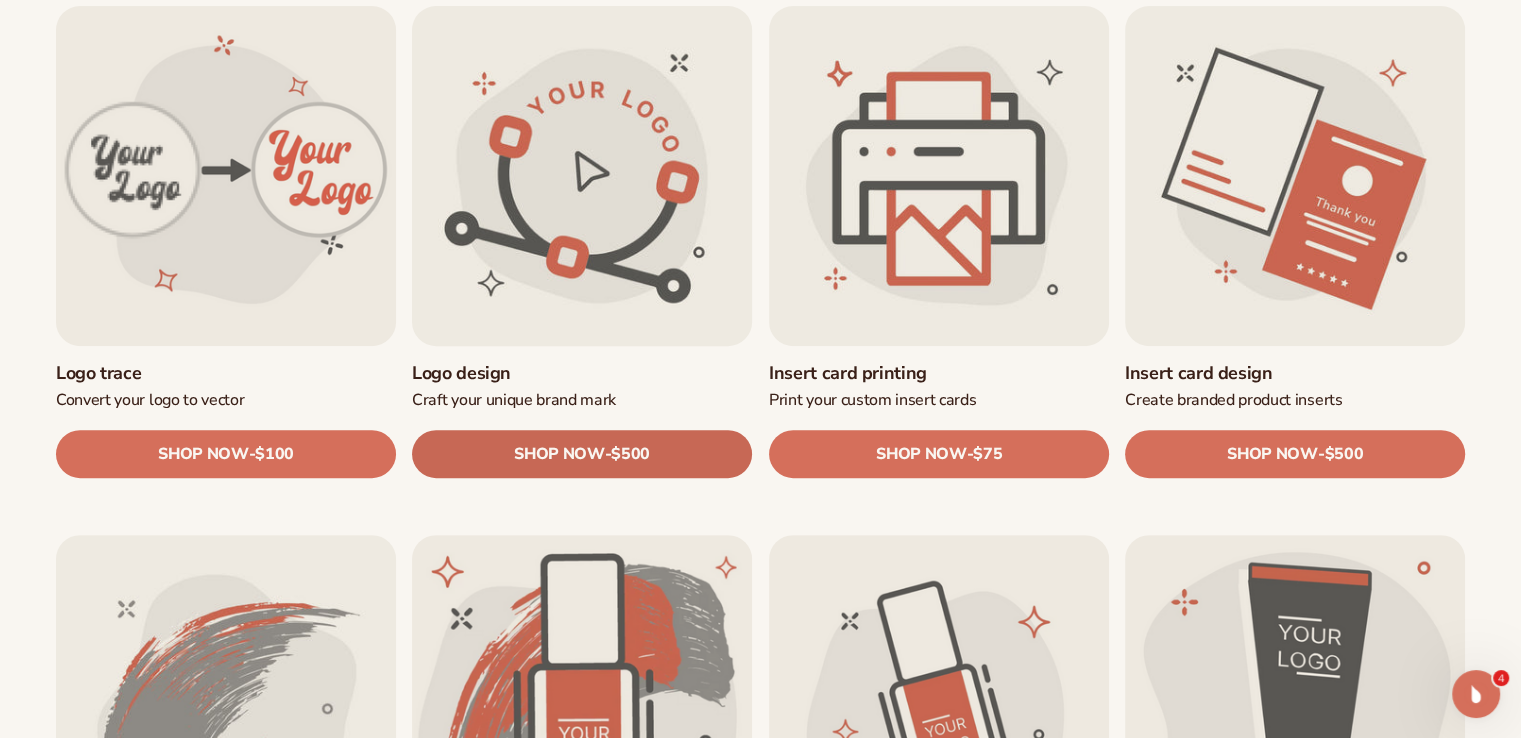click on "SHOP NOW" at bounding box center (559, 454) 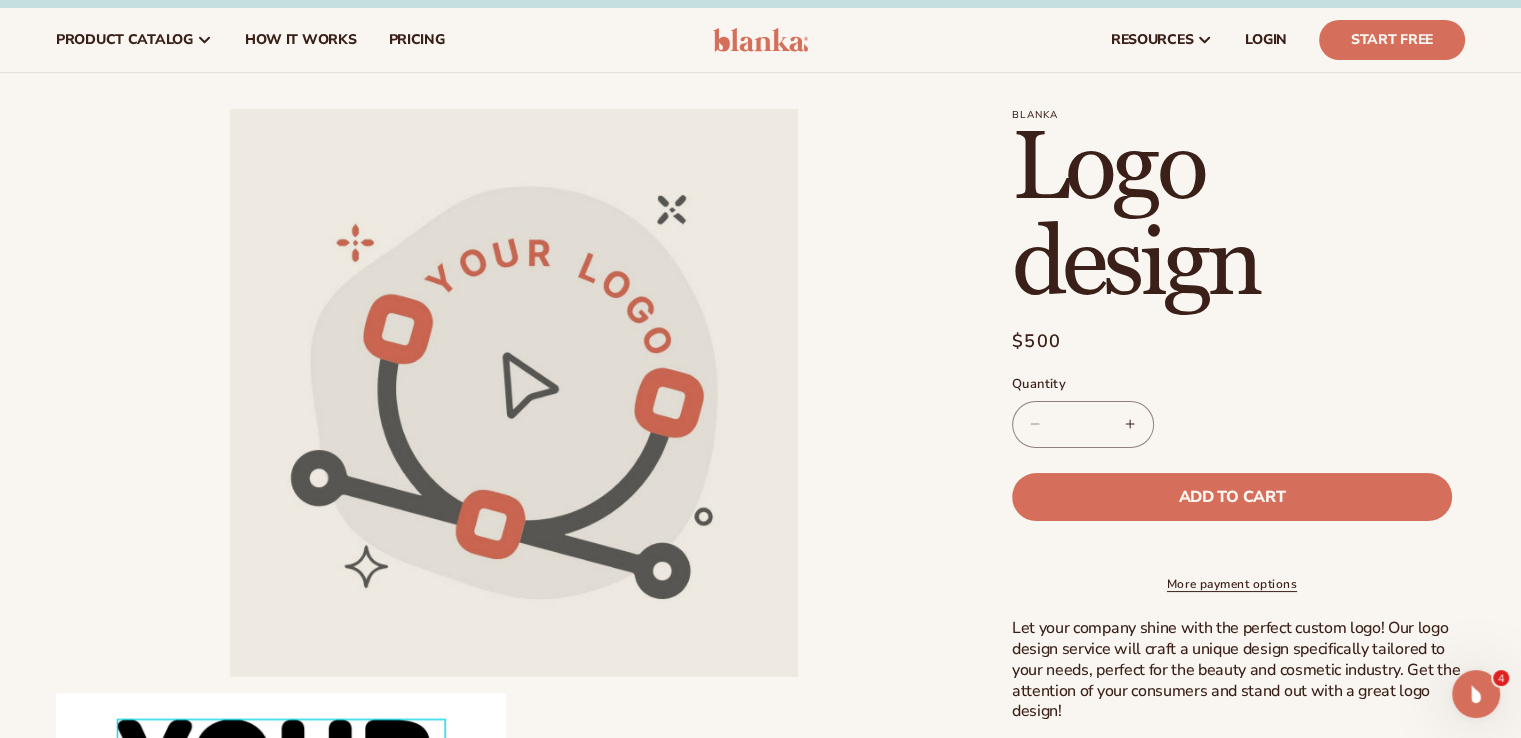 scroll, scrollTop: 68, scrollLeft: 0, axis: vertical 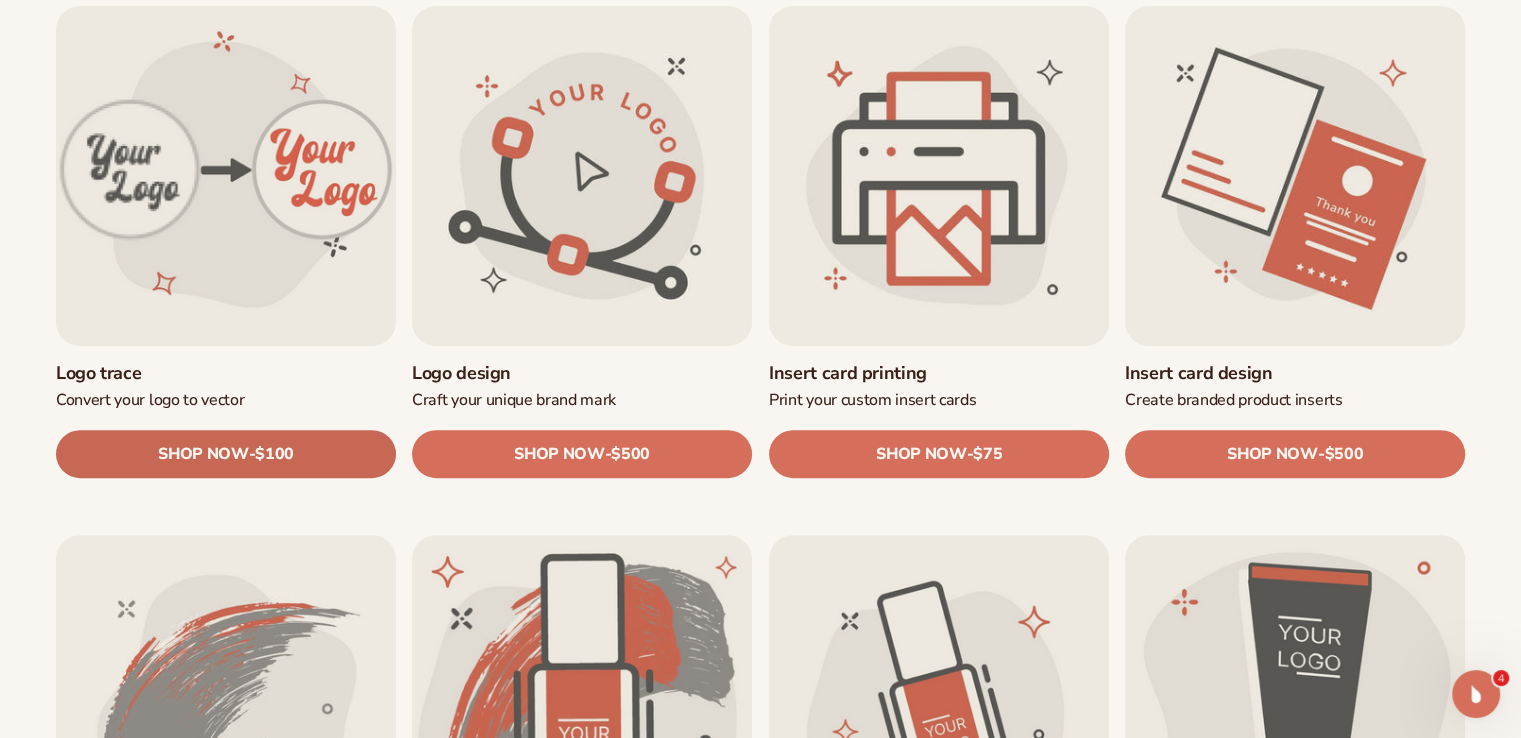 click on "SHOP NOW" at bounding box center (203, 454) 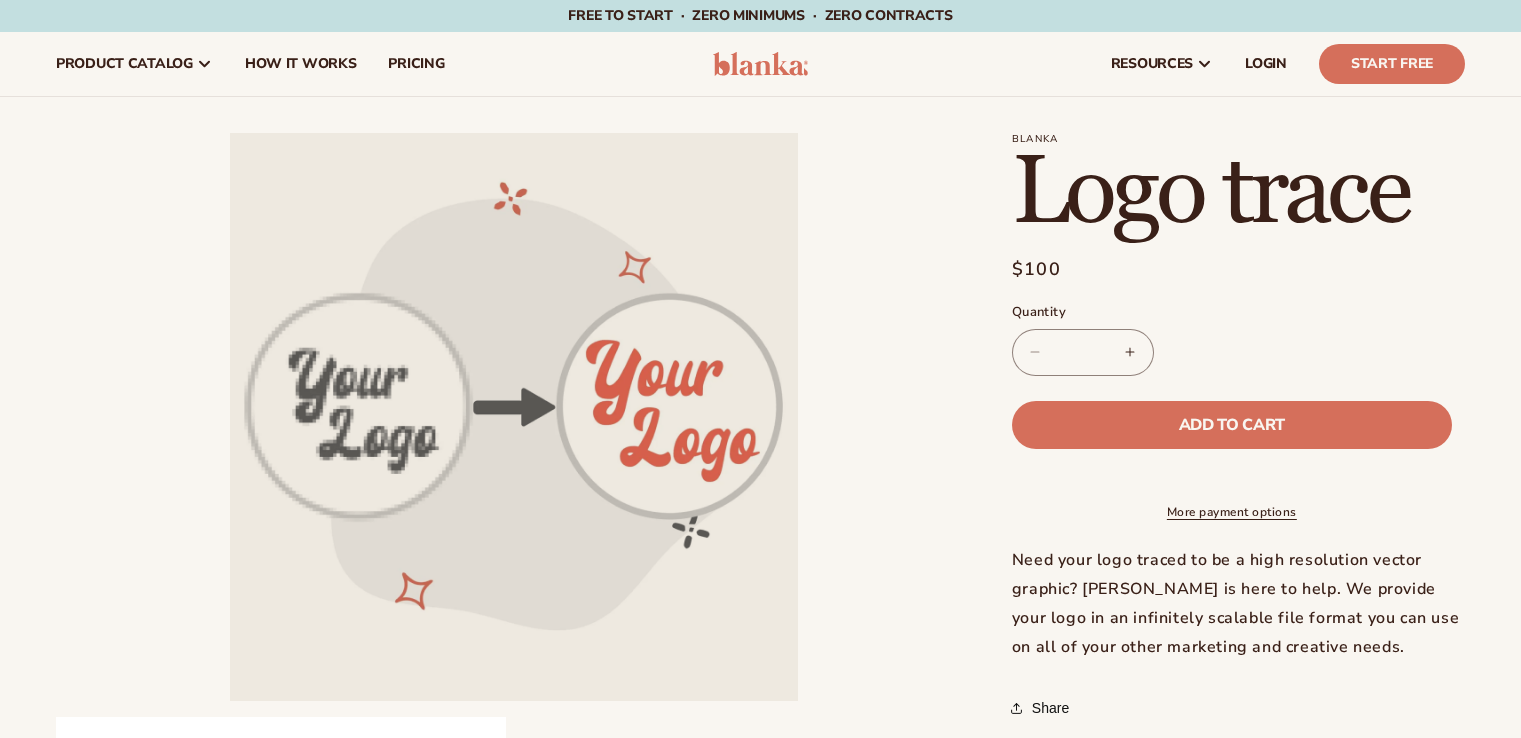 scroll, scrollTop: 0, scrollLeft: 0, axis: both 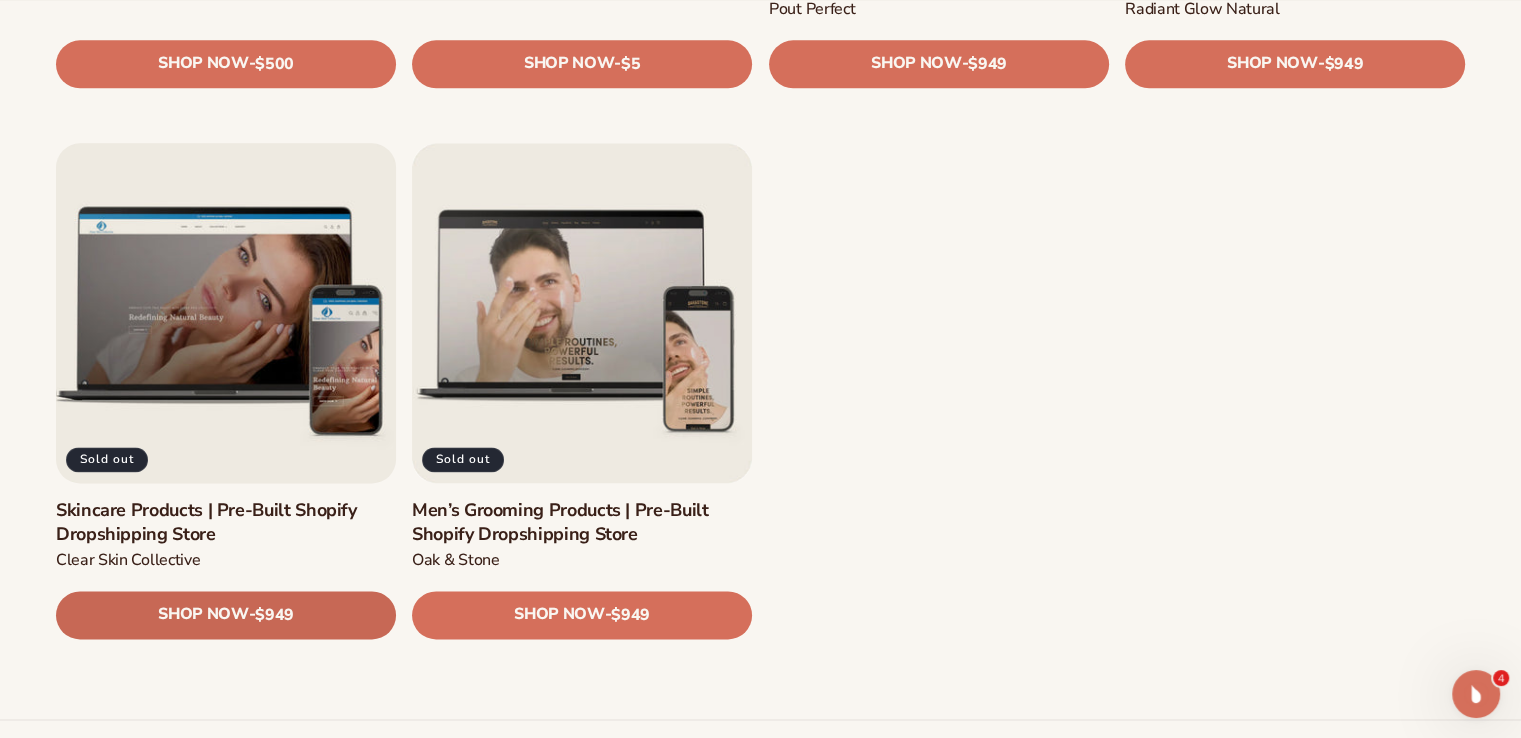 click on "SHOP NOW" at bounding box center (203, 615) 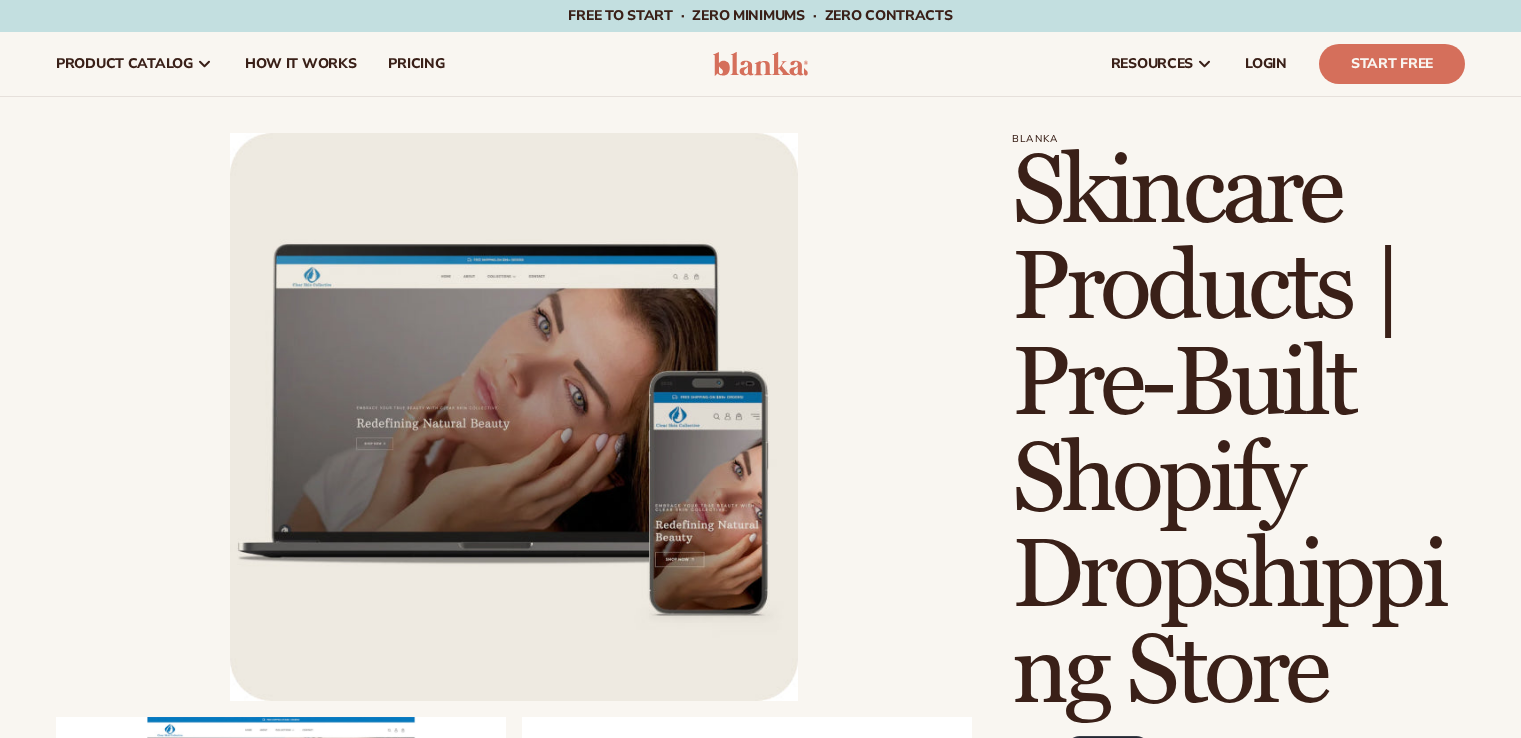 scroll, scrollTop: 0, scrollLeft: 0, axis: both 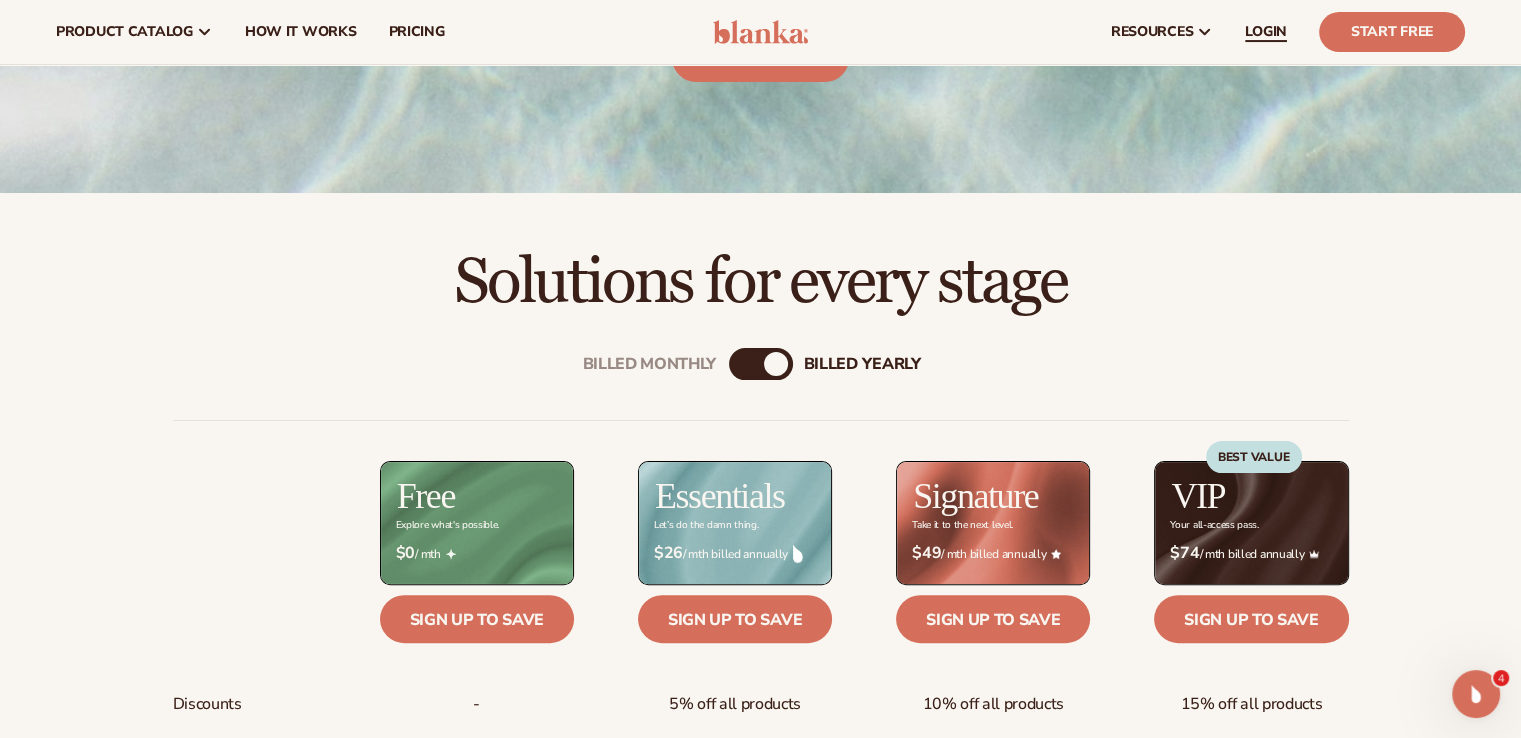 click on "LOGIN" at bounding box center (1266, 32) 